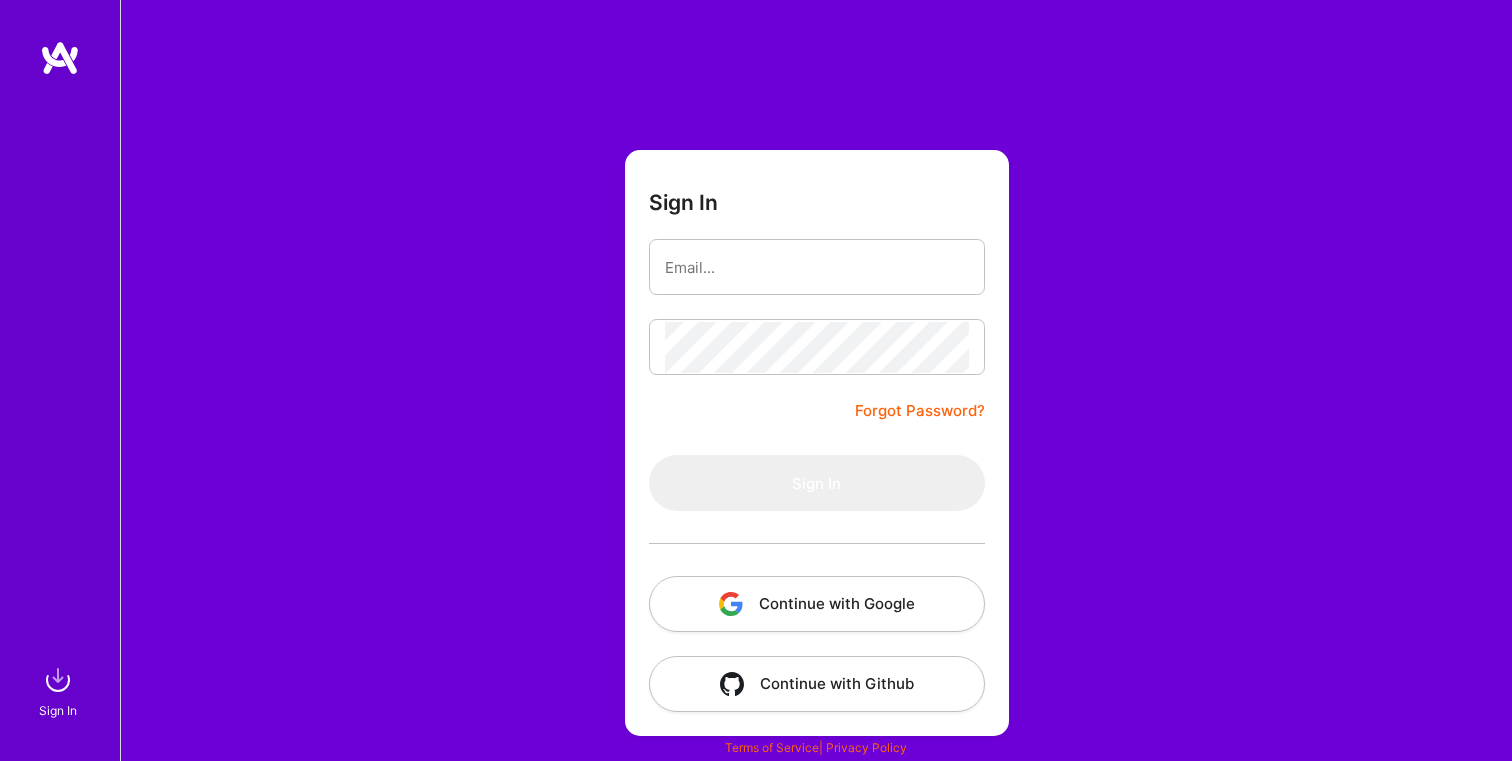 scroll, scrollTop: 0, scrollLeft: 0, axis: both 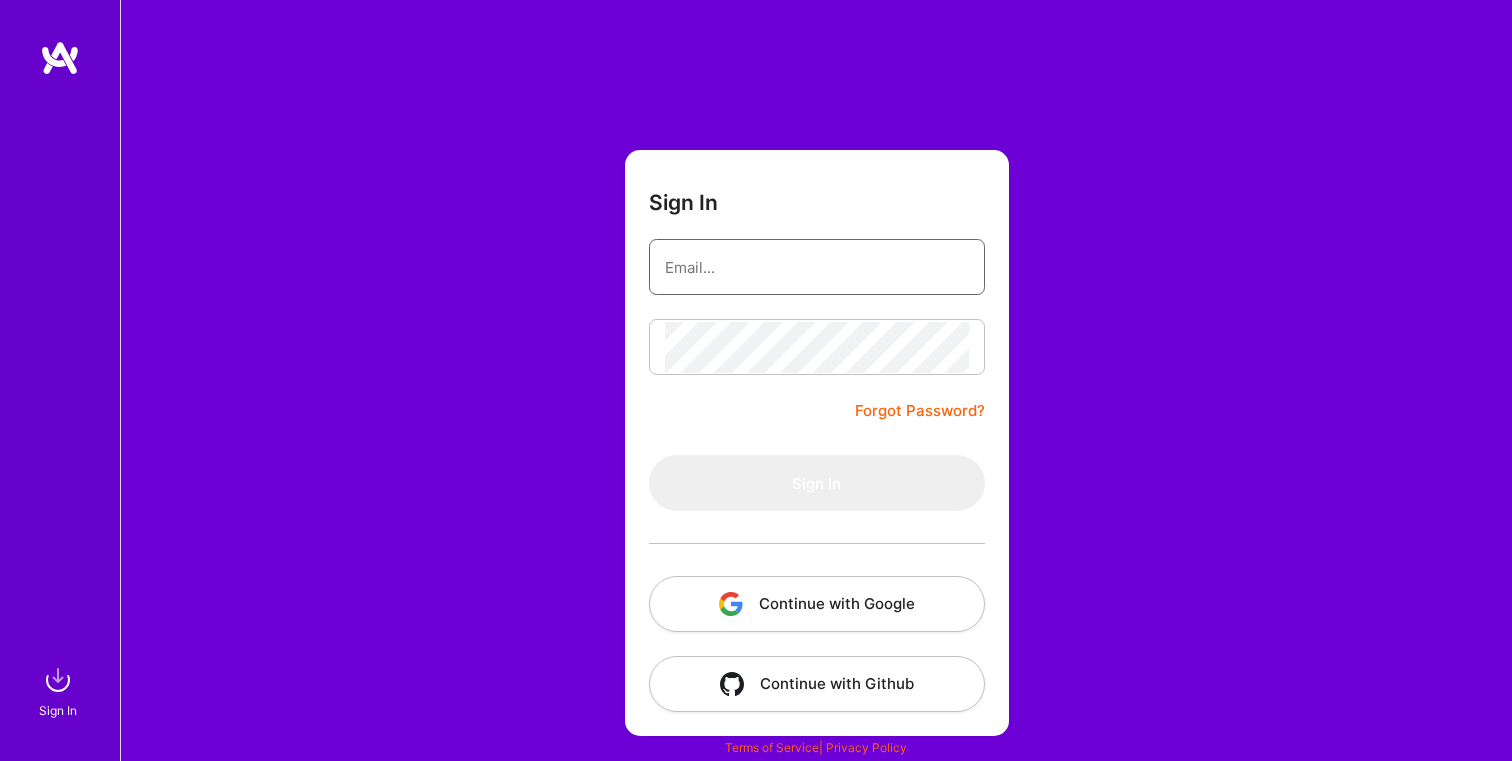 type on "[EMAIL]" 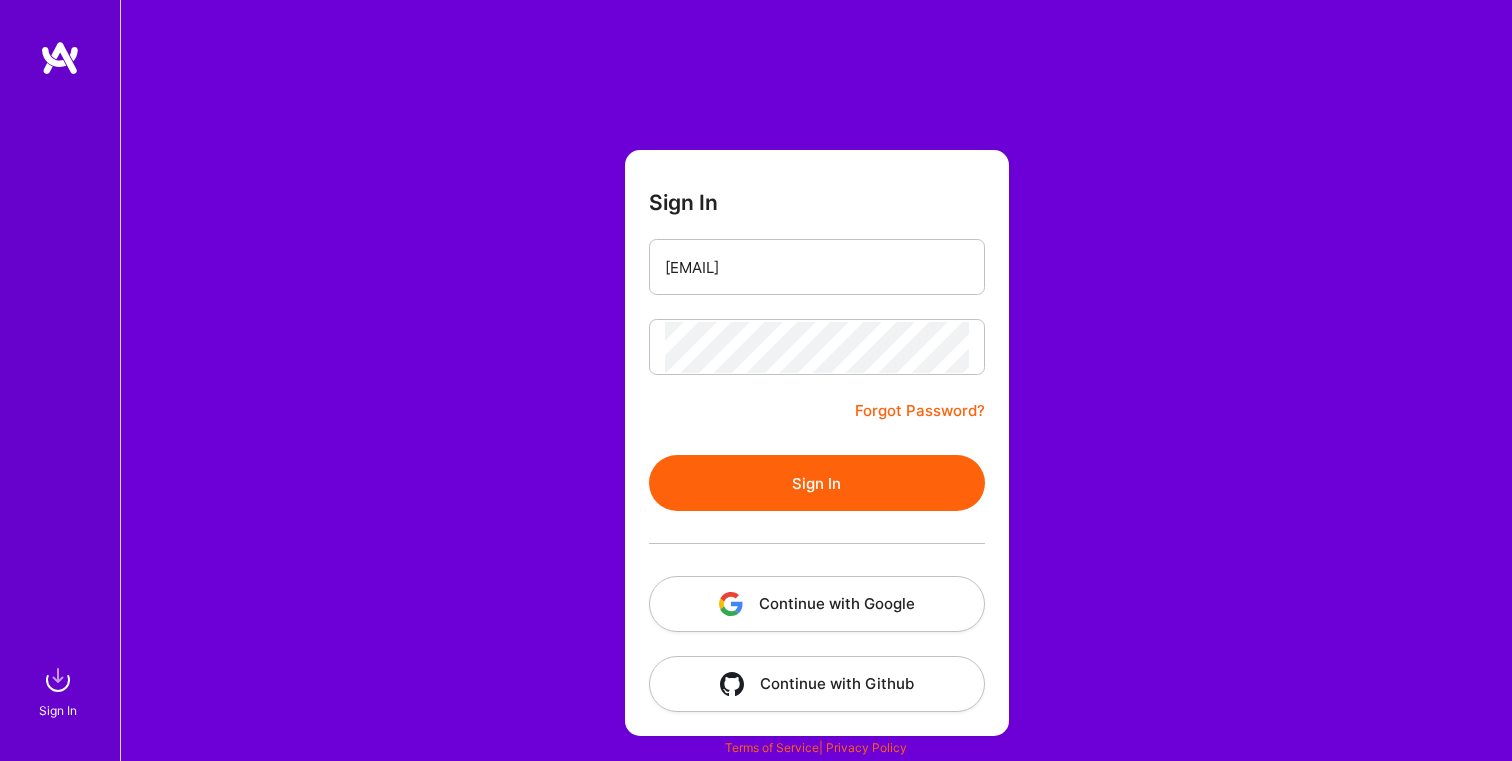 click on "Sign In" at bounding box center [817, 483] 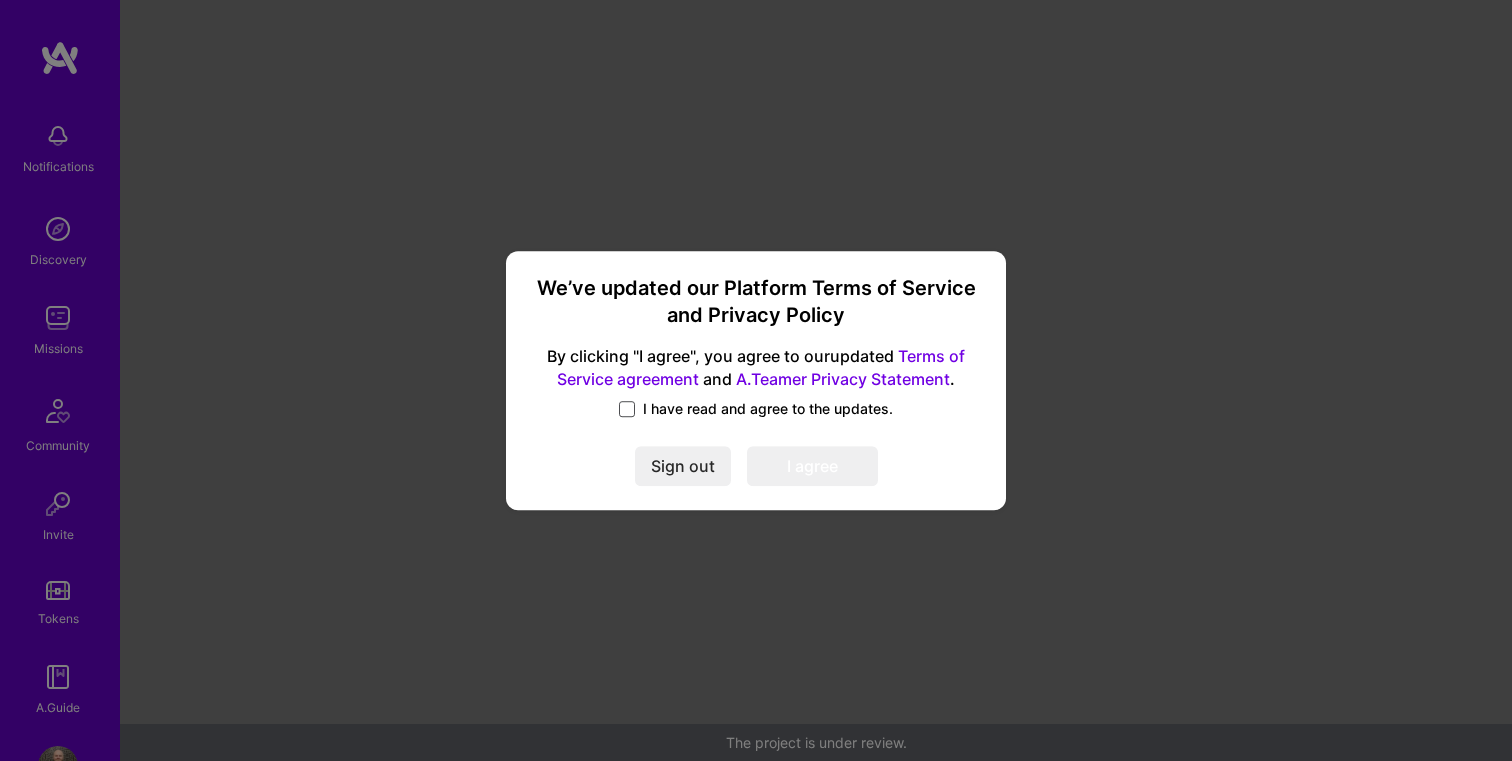 click at bounding box center [627, 409] 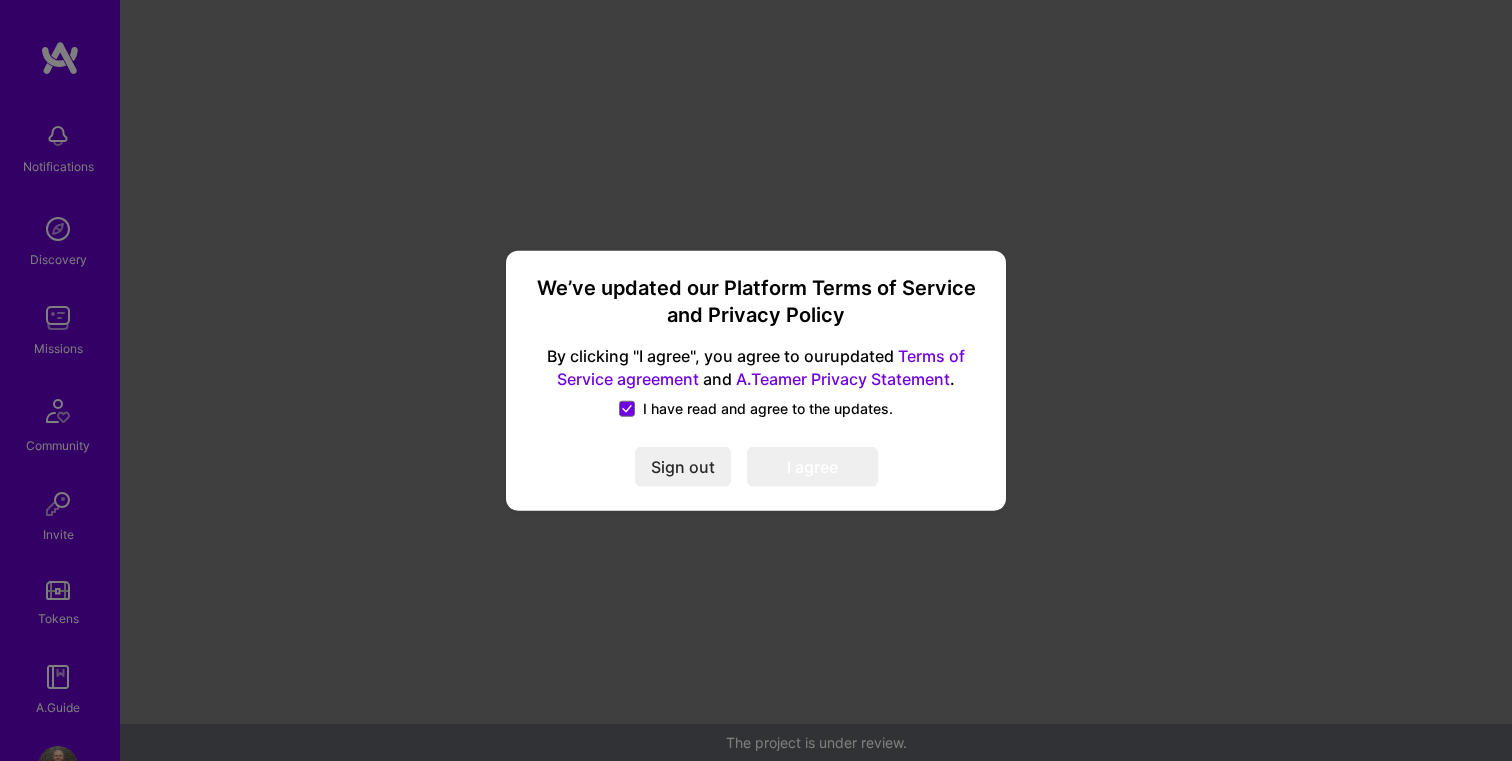 click on "I agree" at bounding box center (812, 467) 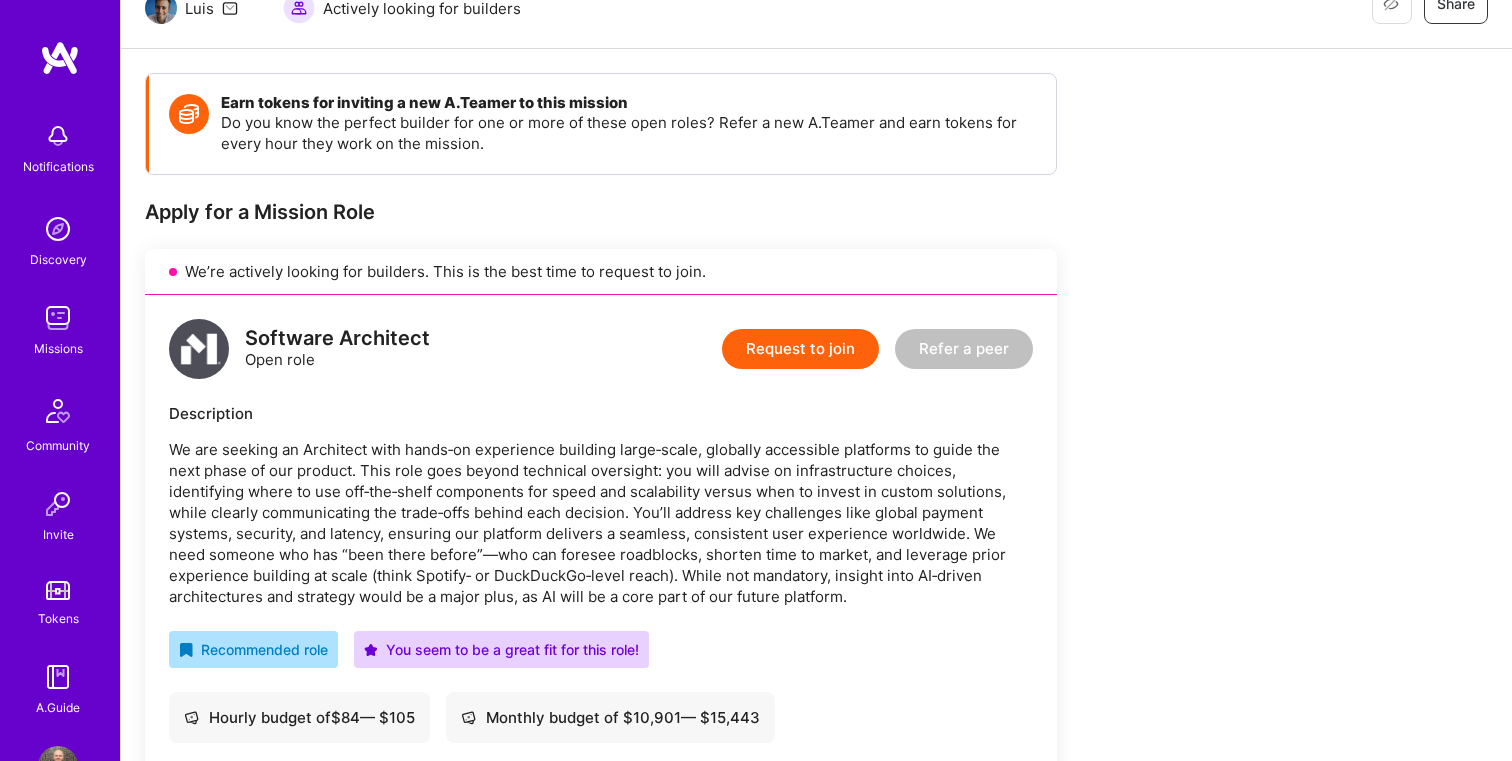 scroll, scrollTop: 0, scrollLeft: 0, axis: both 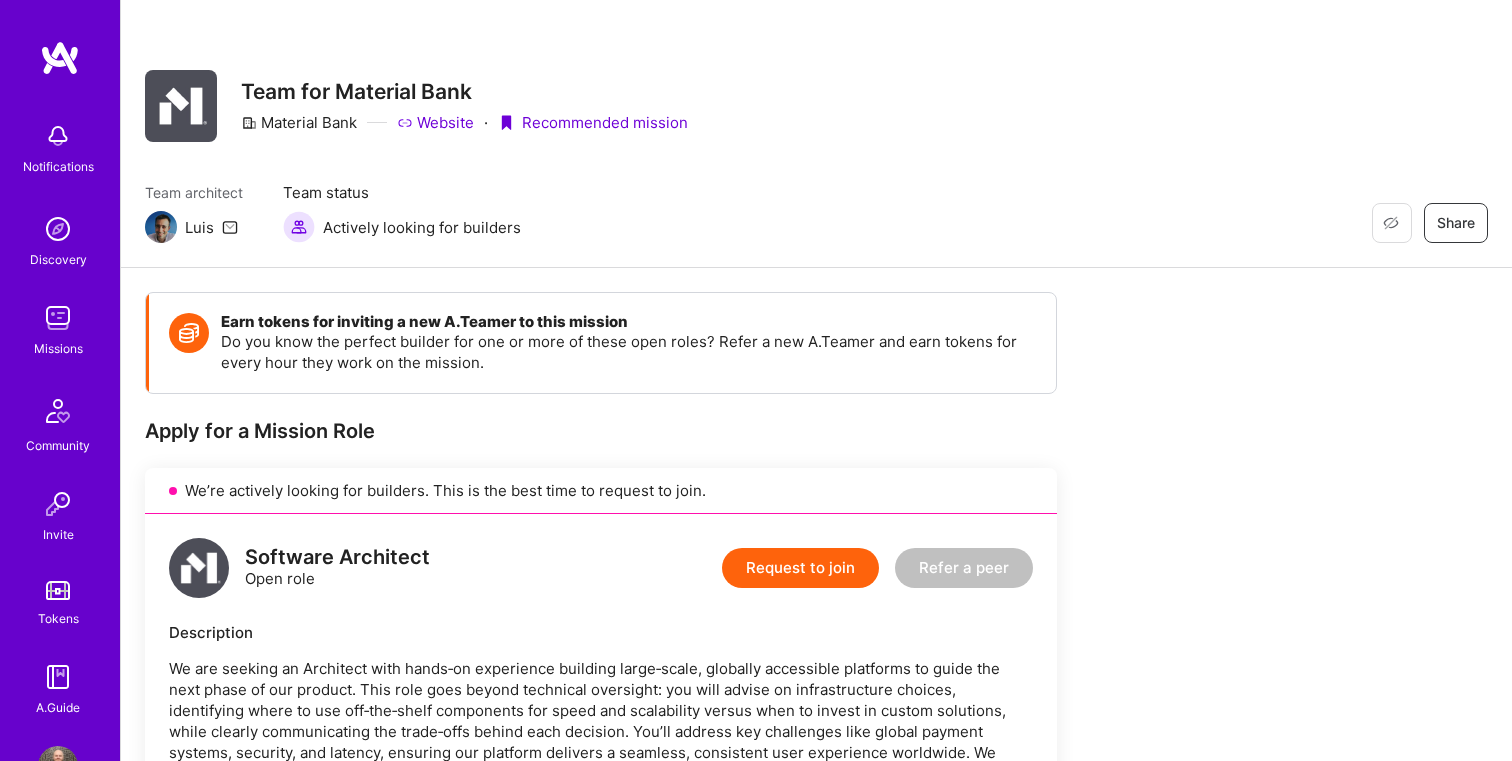 click on "Community" at bounding box center [58, 445] 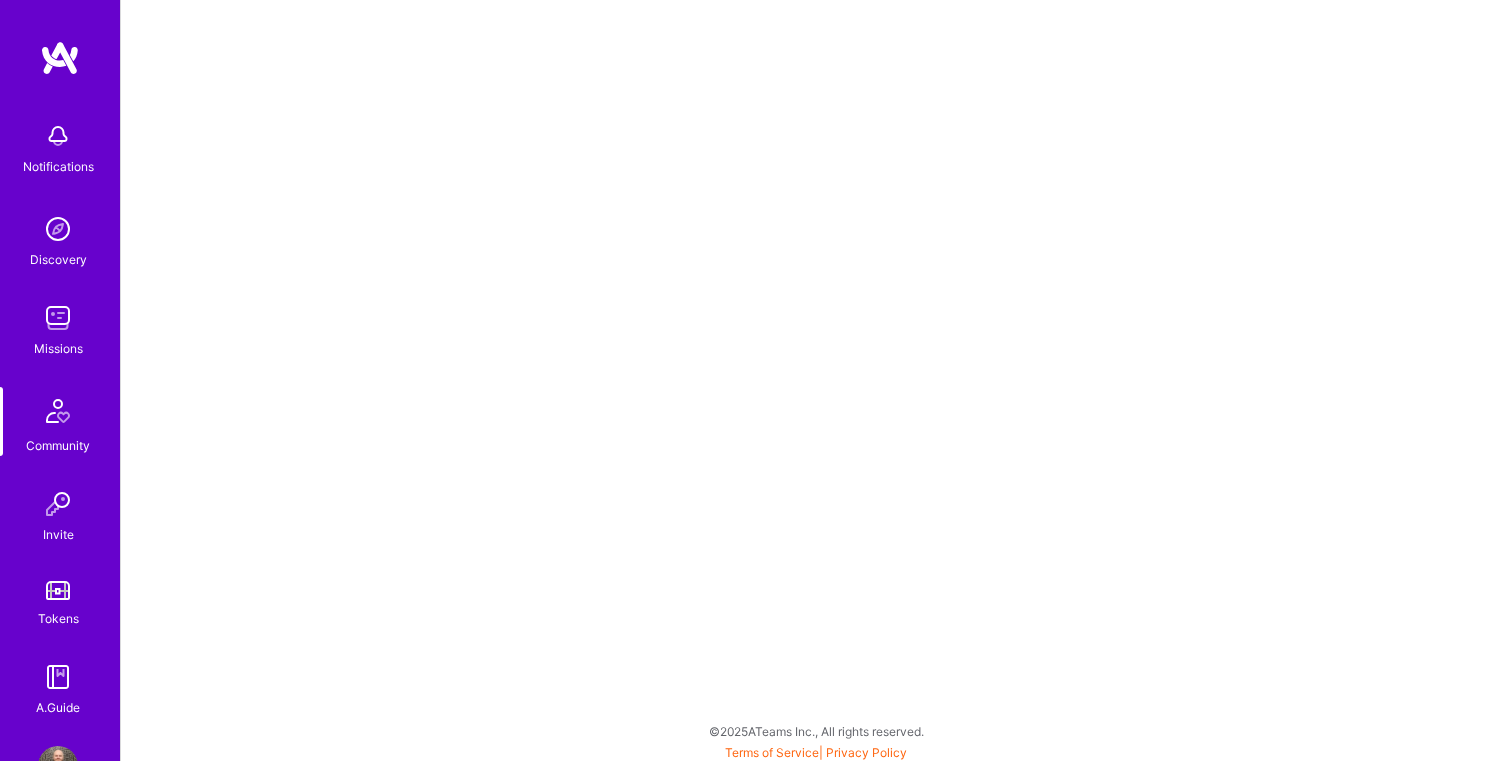 click at bounding box center (58, 318) 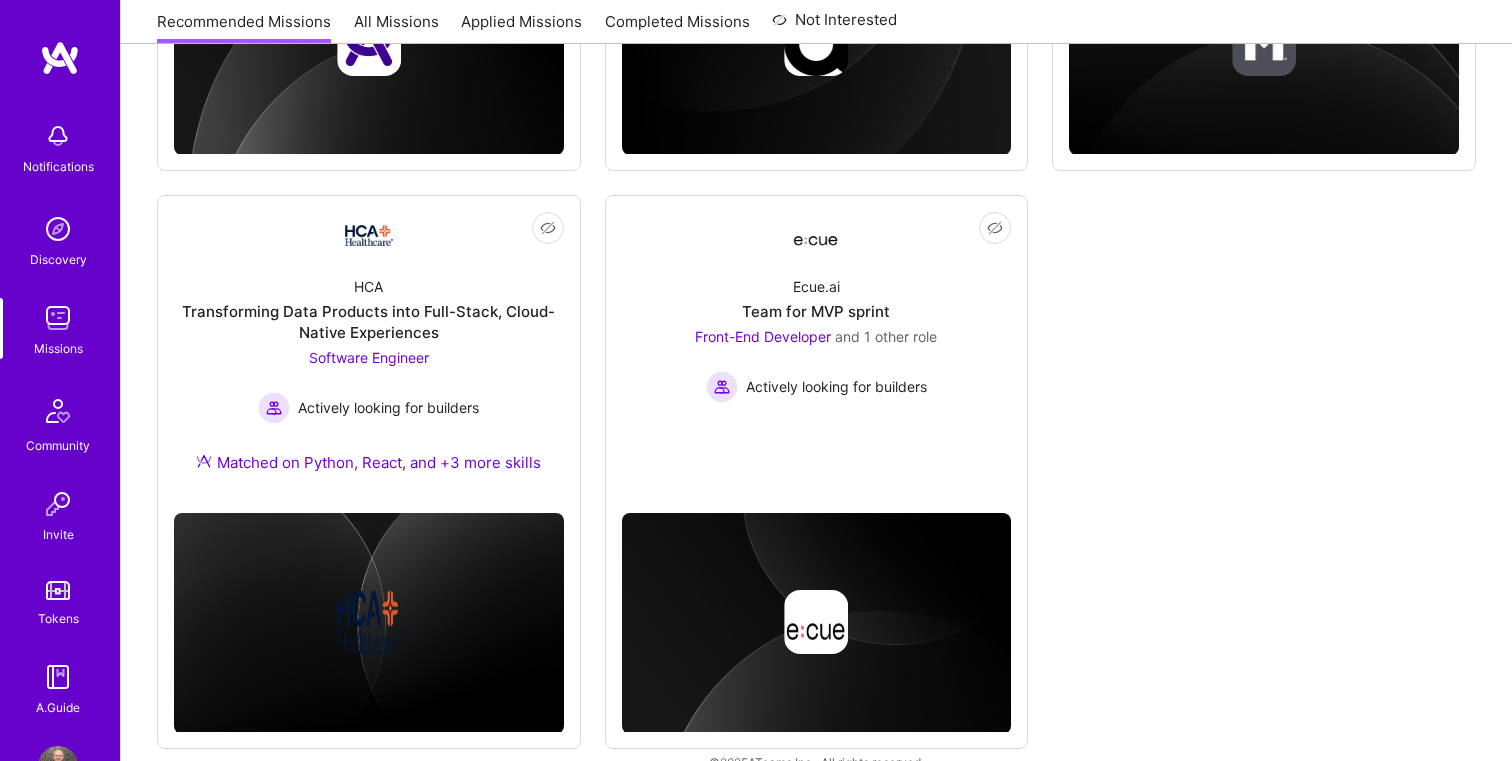 scroll, scrollTop: 1307, scrollLeft: 0, axis: vertical 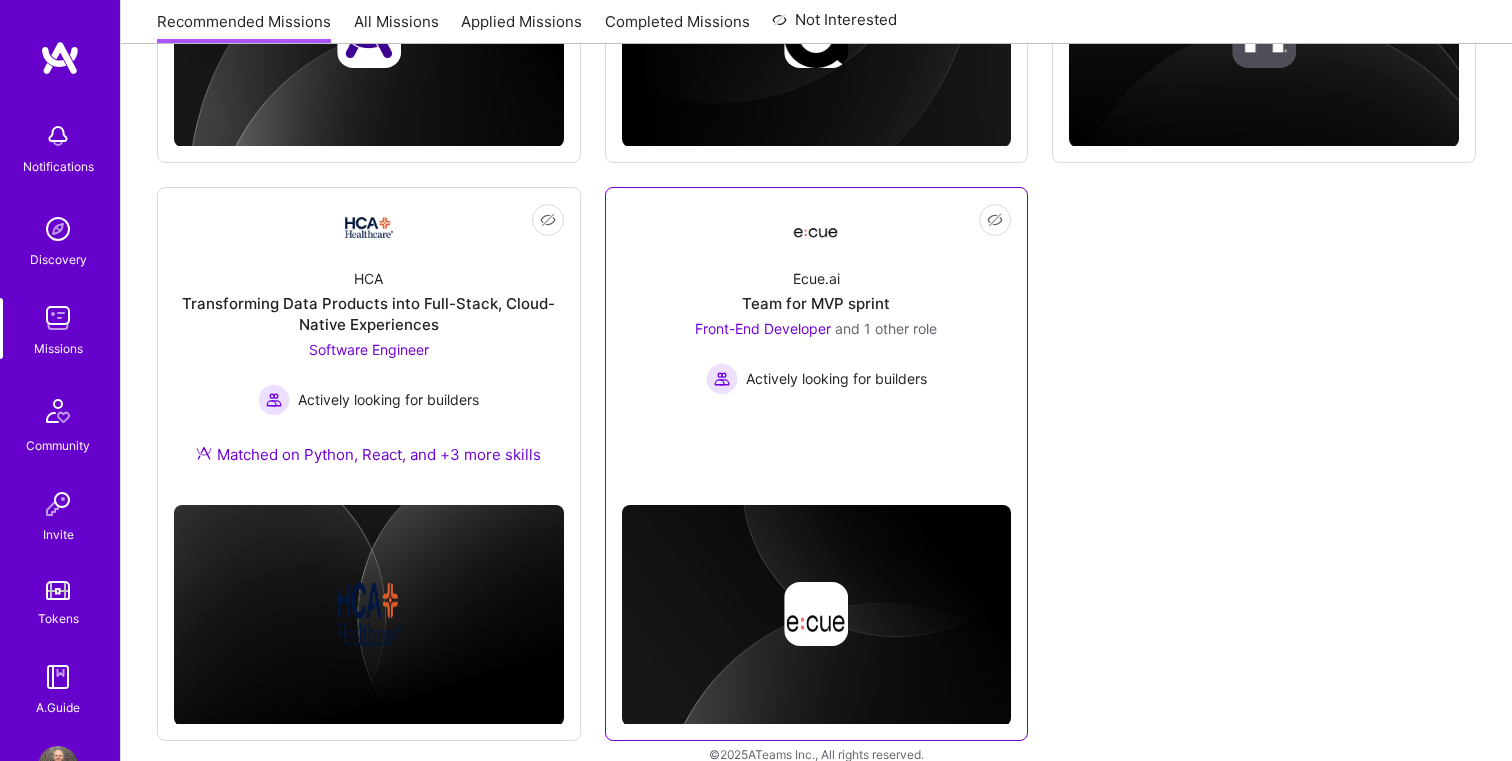 click on "Team for MVP sprint" at bounding box center (816, 303) 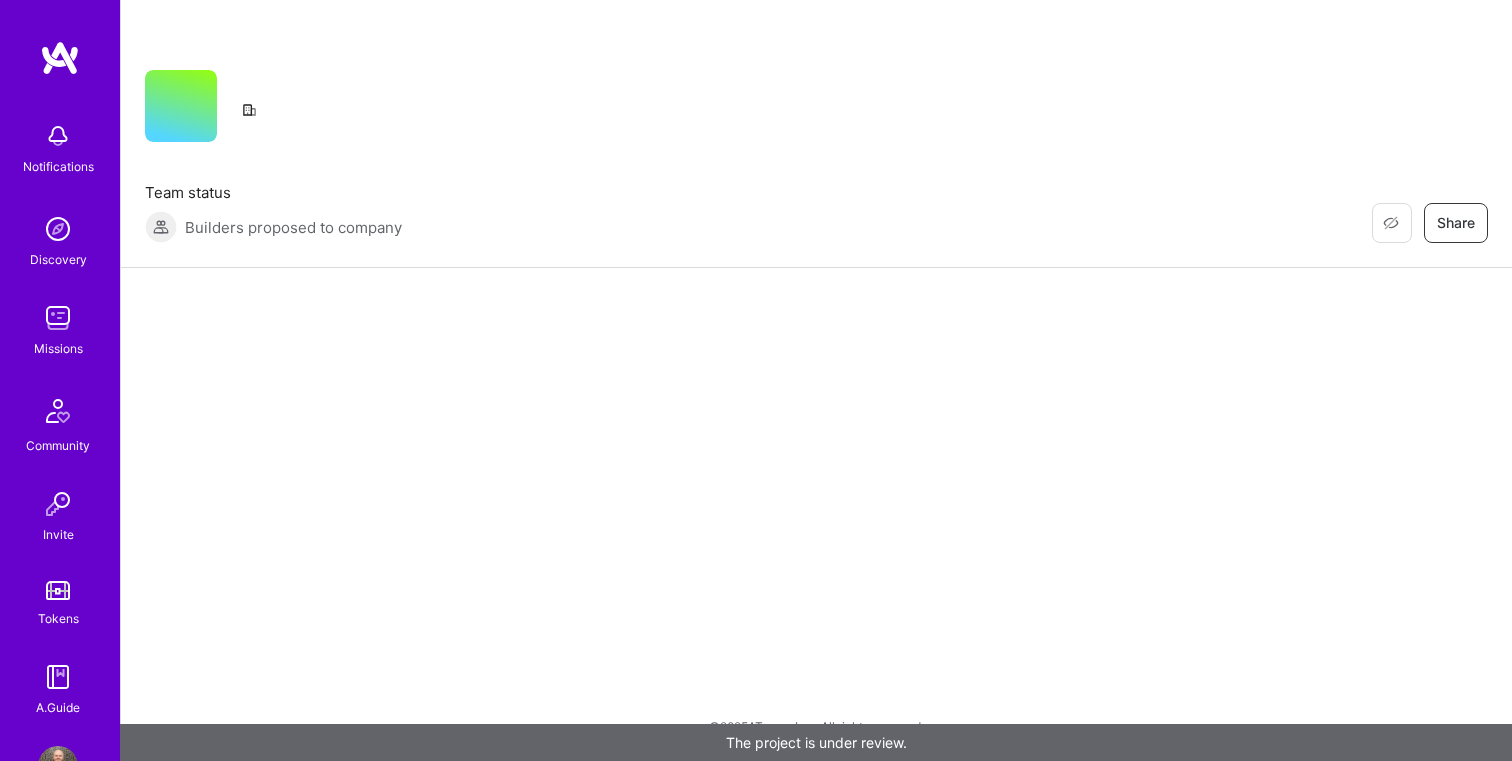 scroll, scrollTop: 0, scrollLeft: 0, axis: both 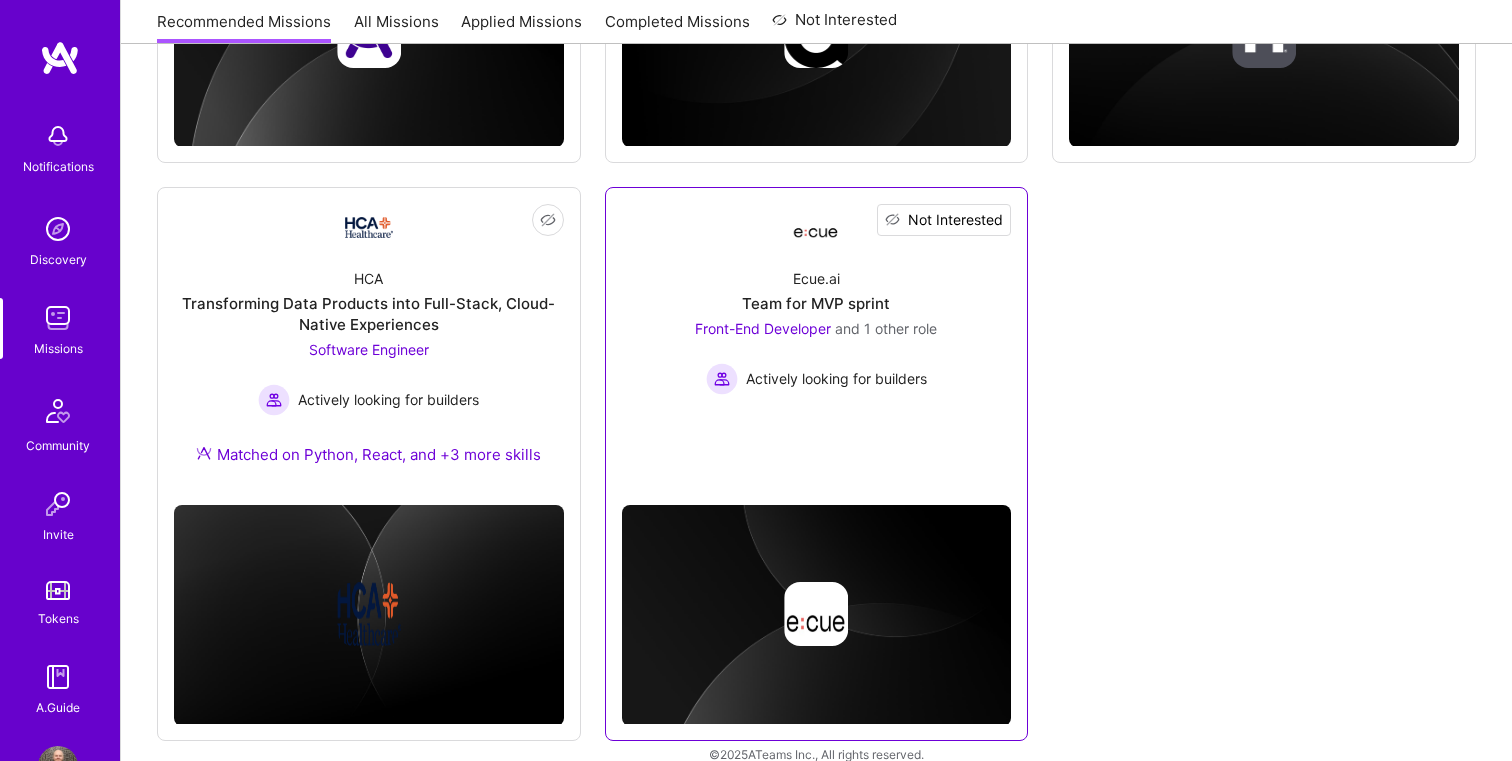 click on "Not Interested" at bounding box center [955, 219] 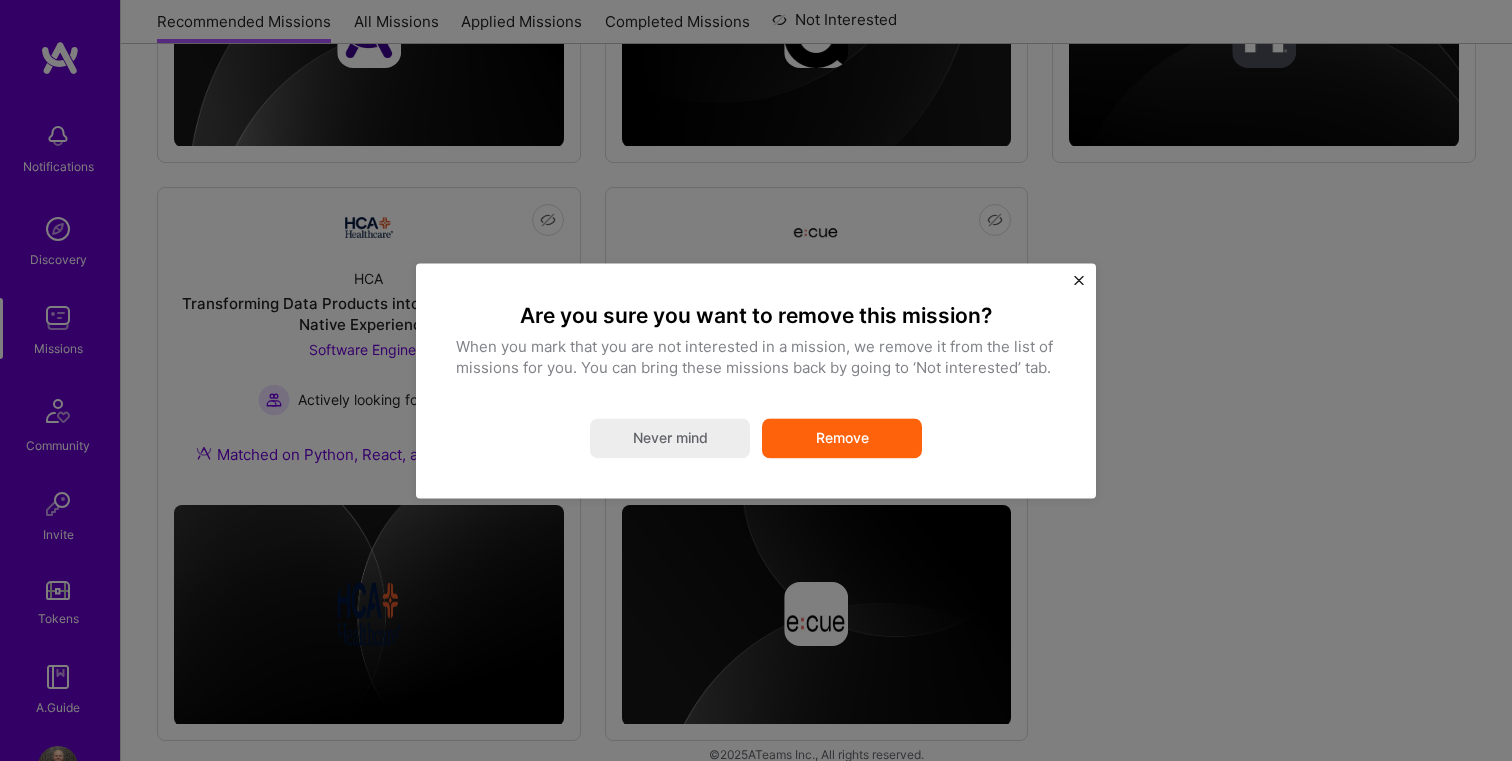 click on "Remove" at bounding box center (842, 438) 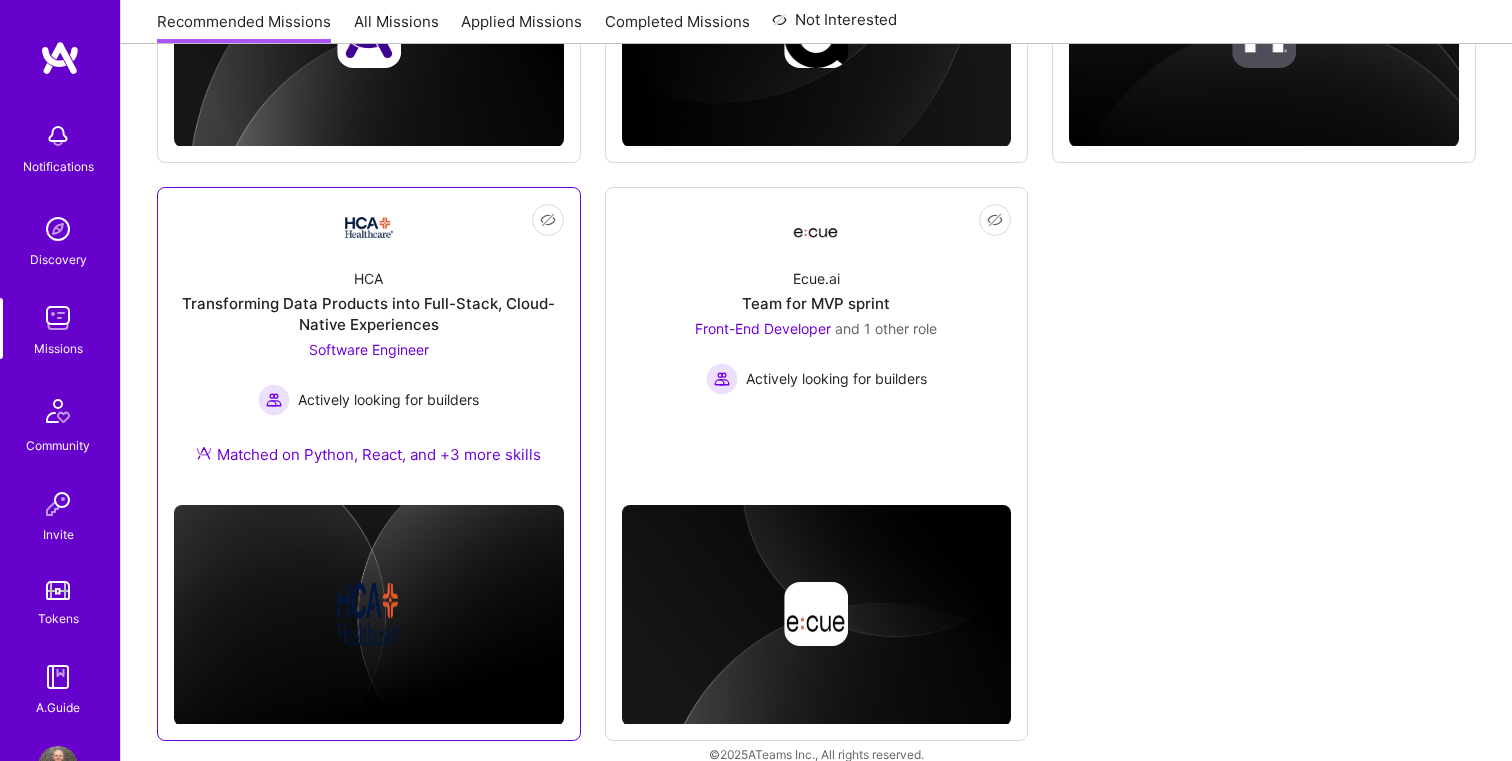 click on "Transforming Data Products into Full-Stack, Cloud-Native Experiences" at bounding box center [369, 314] 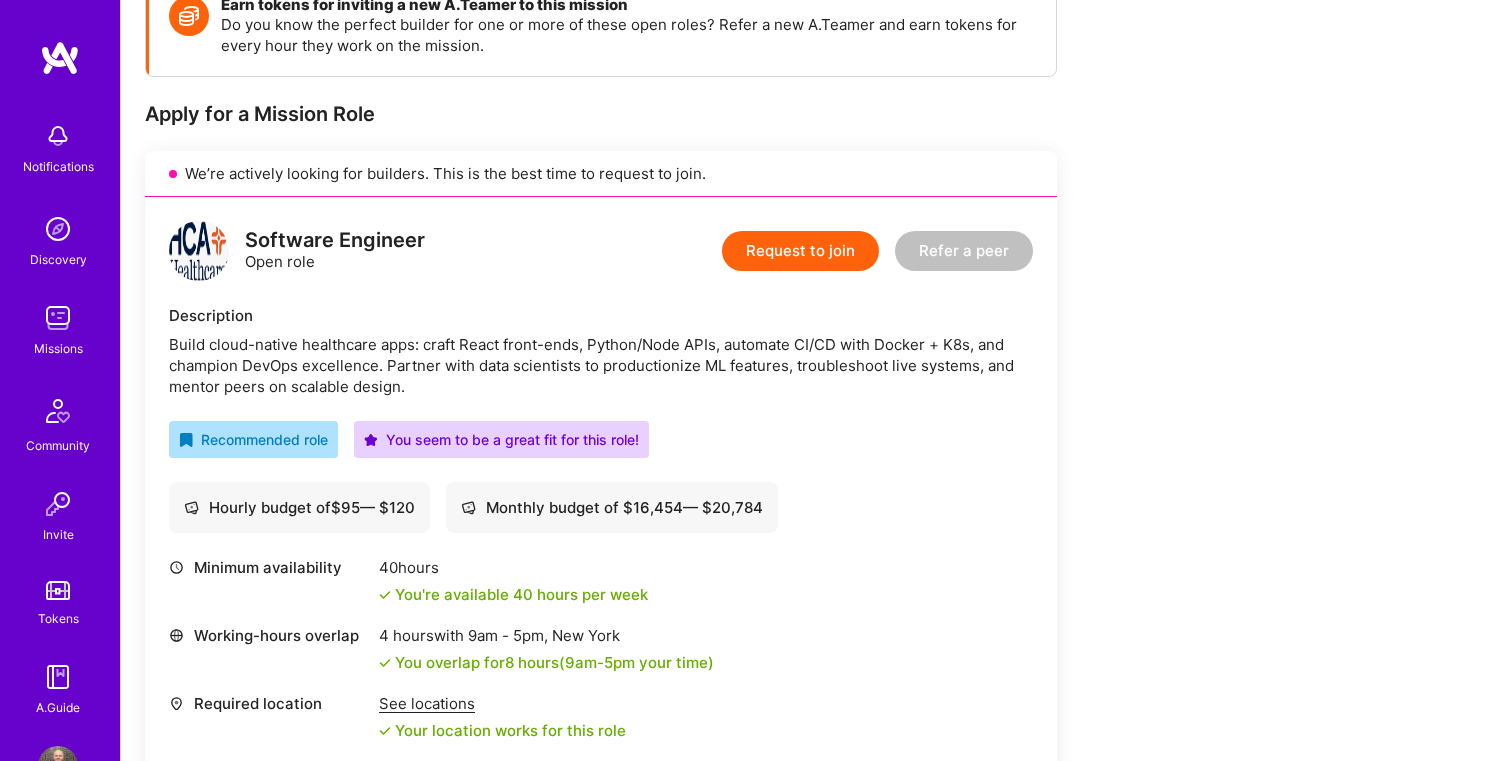 scroll, scrollTop: 327, scrollLeft: 0, axis: vertical 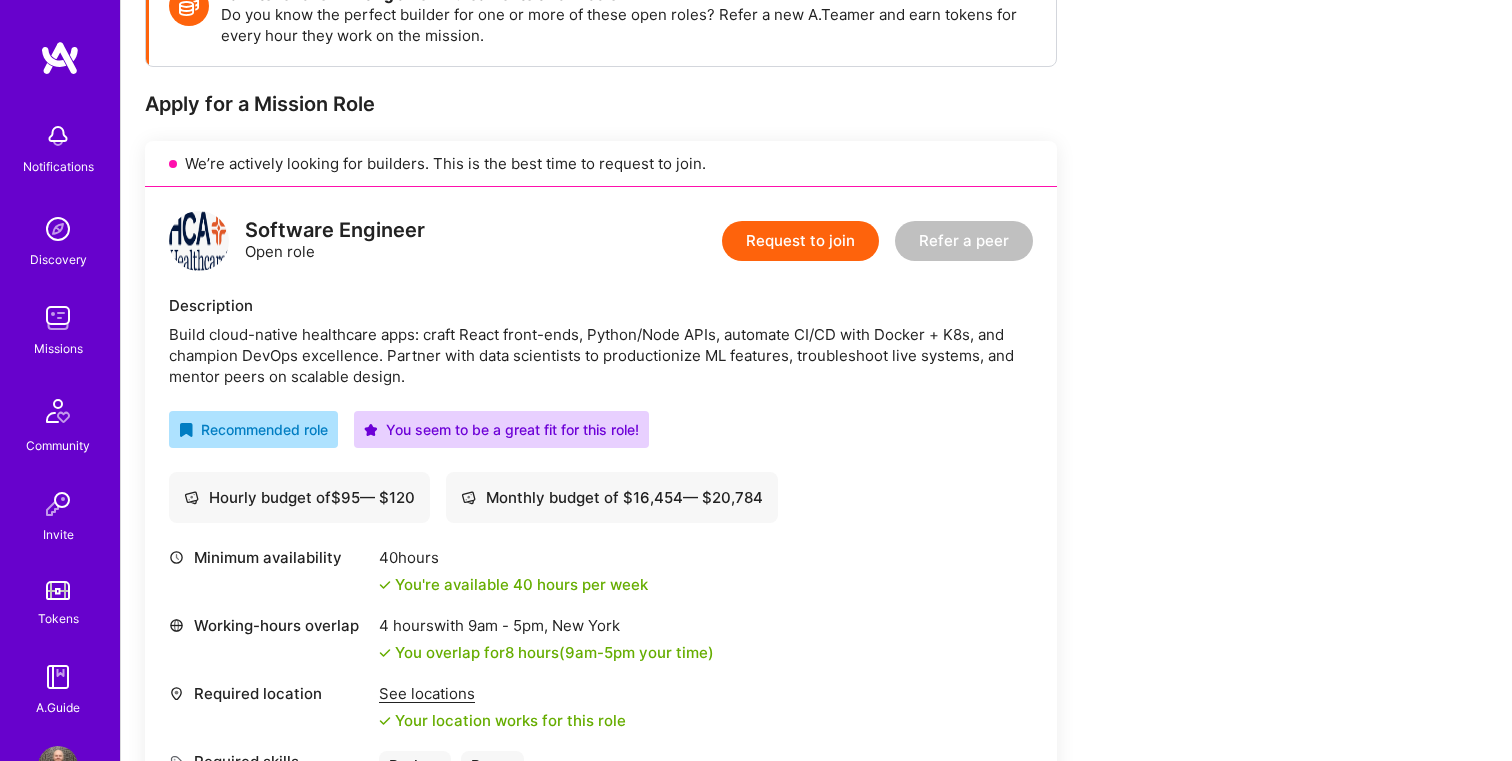 click on "Request to join" at bounding box center [800, 241] 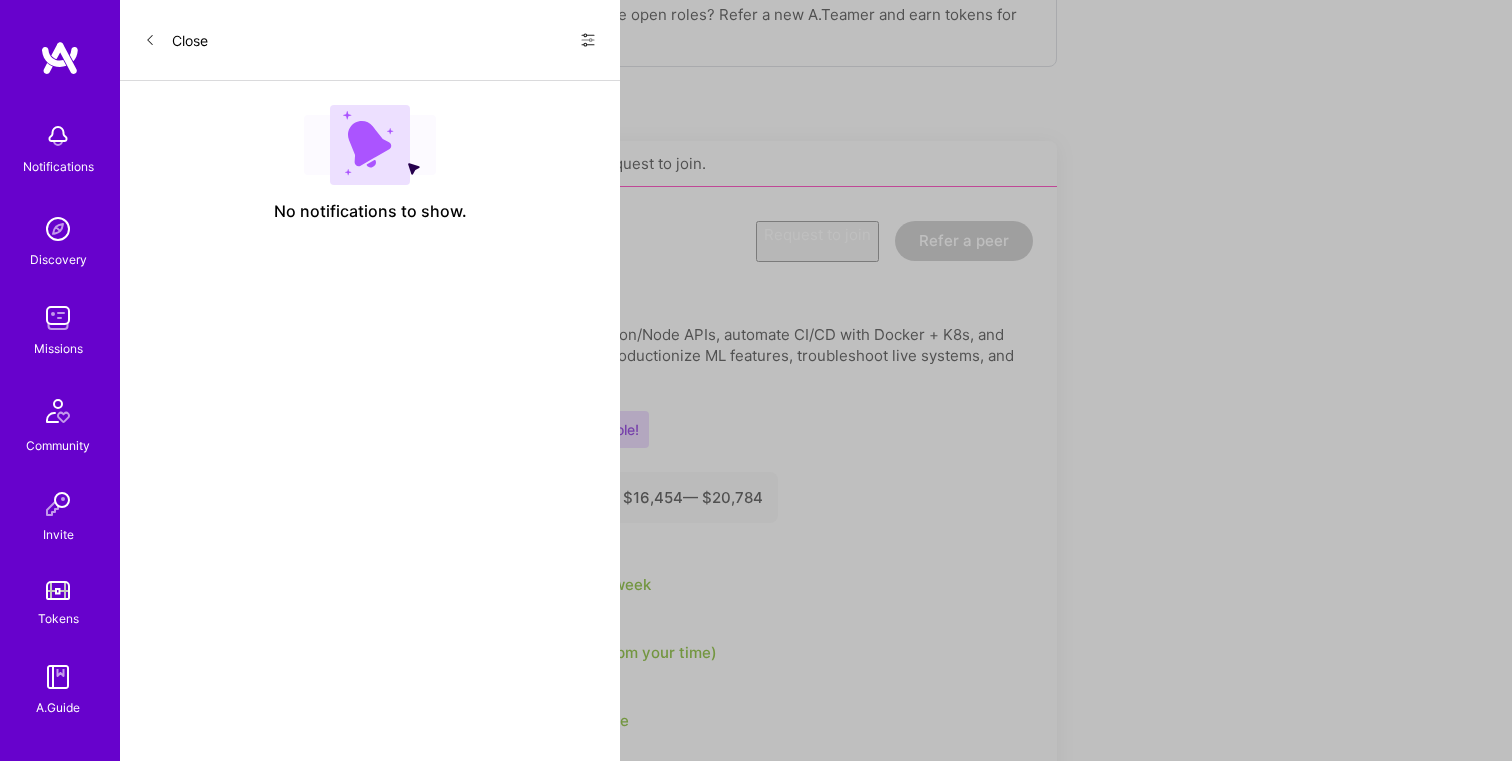 scroll, scrollTop: 0, scrollLeft: 0, axis: both 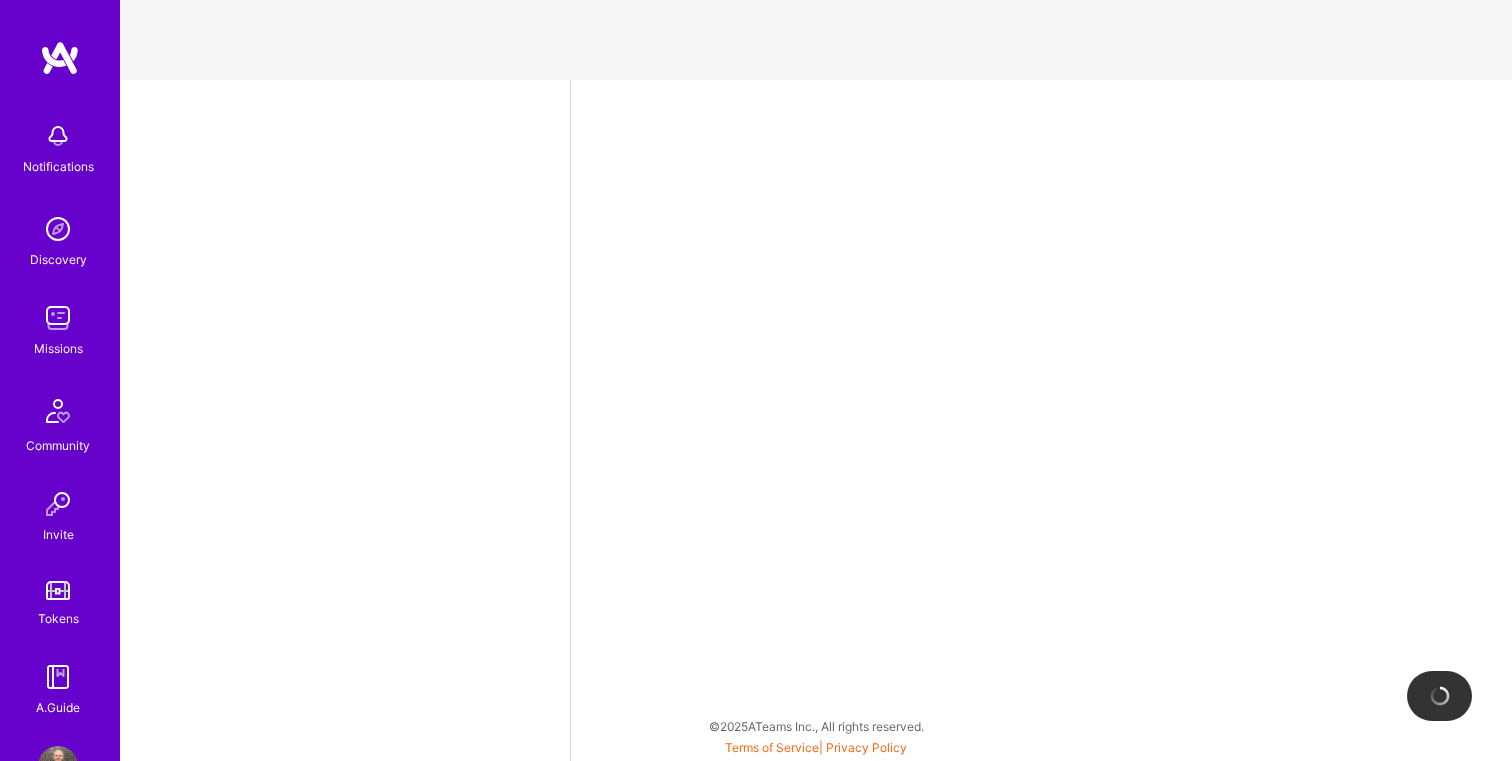 select on "US" 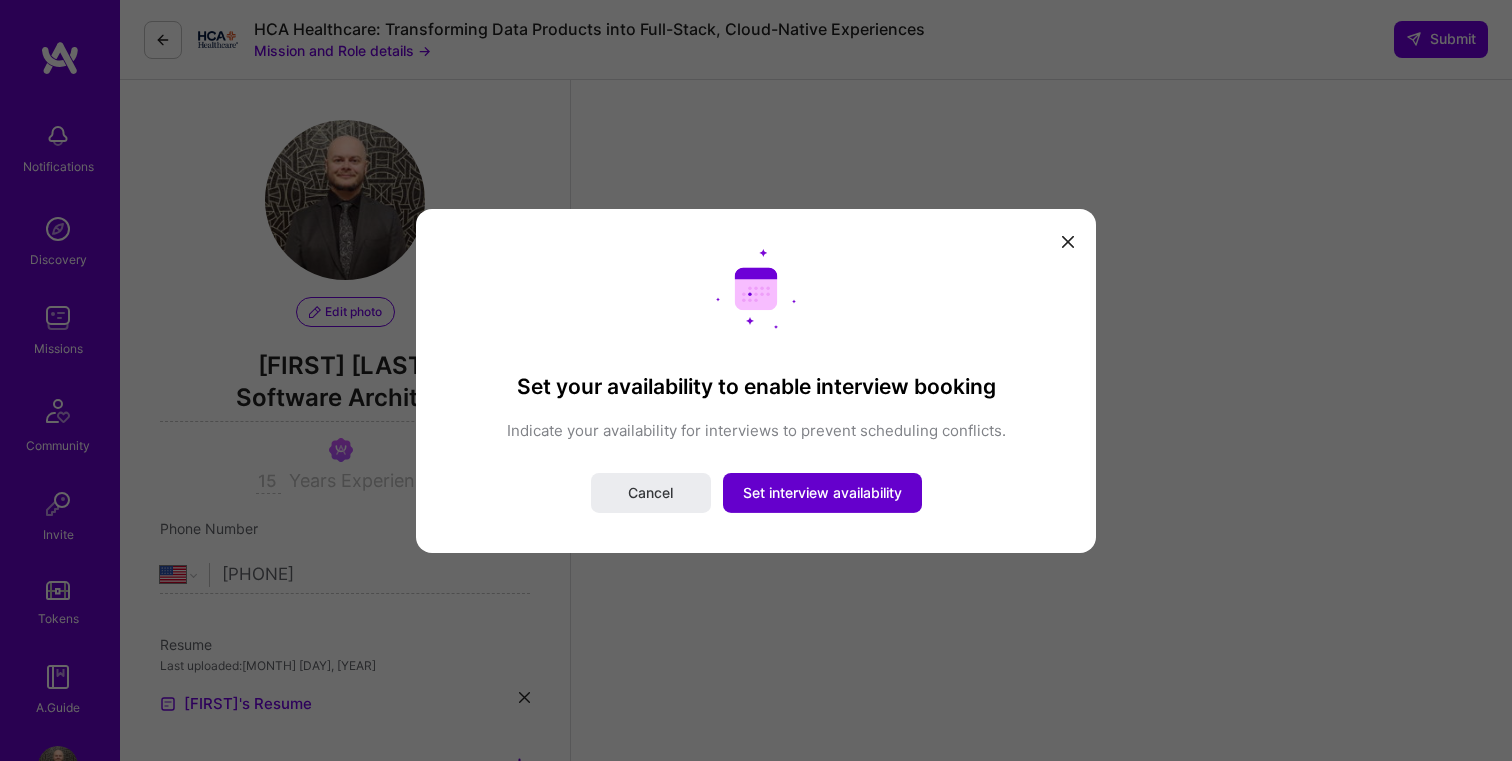 click on "Set interview availability" at bounding box center [822, 493] 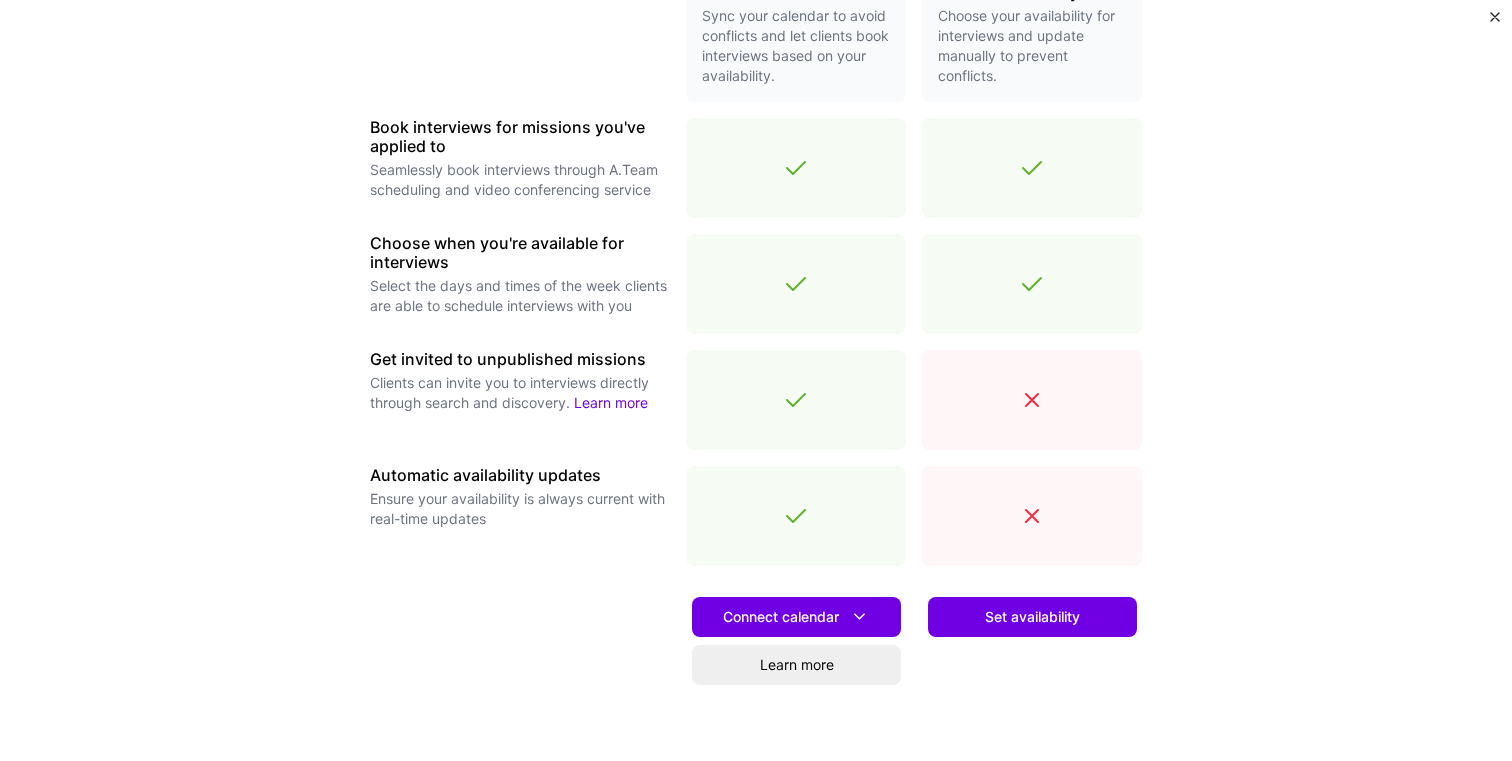 scroll, scrollTop: 560, scrollLeft: 0, axis: vertical 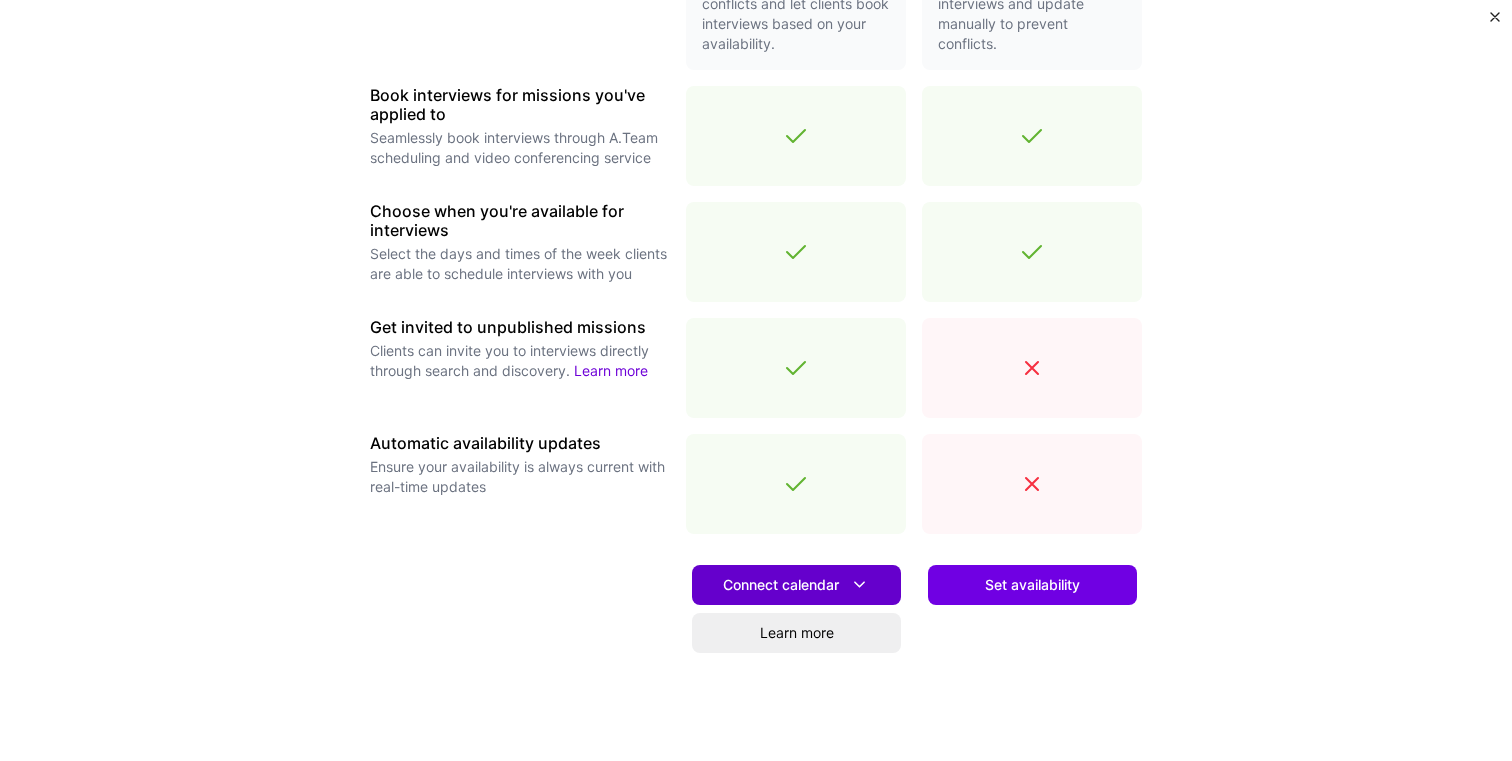 click at bounding box center (859, 584) 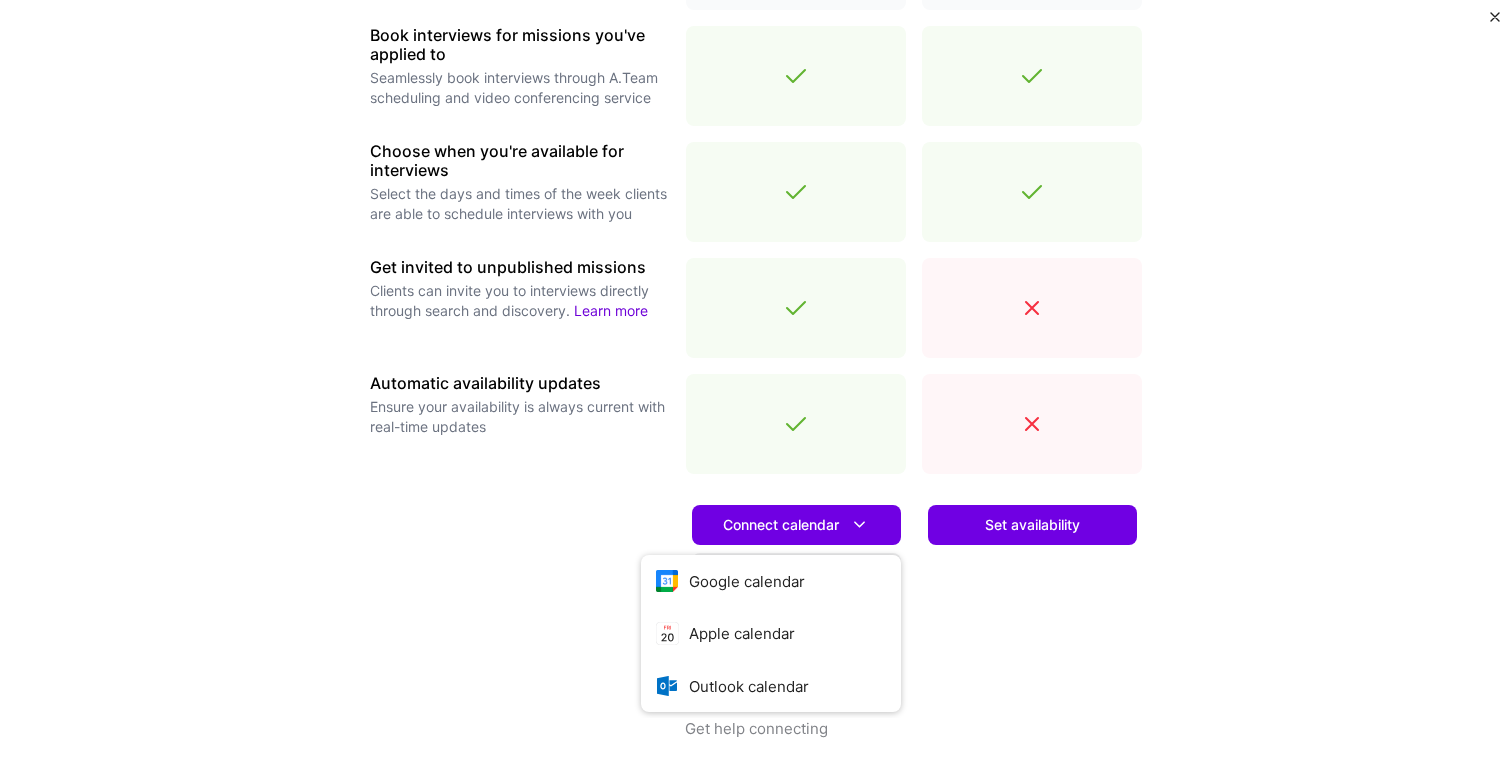 scroll, scrollTop: 640, scrollLeft: 0, axis: vertical 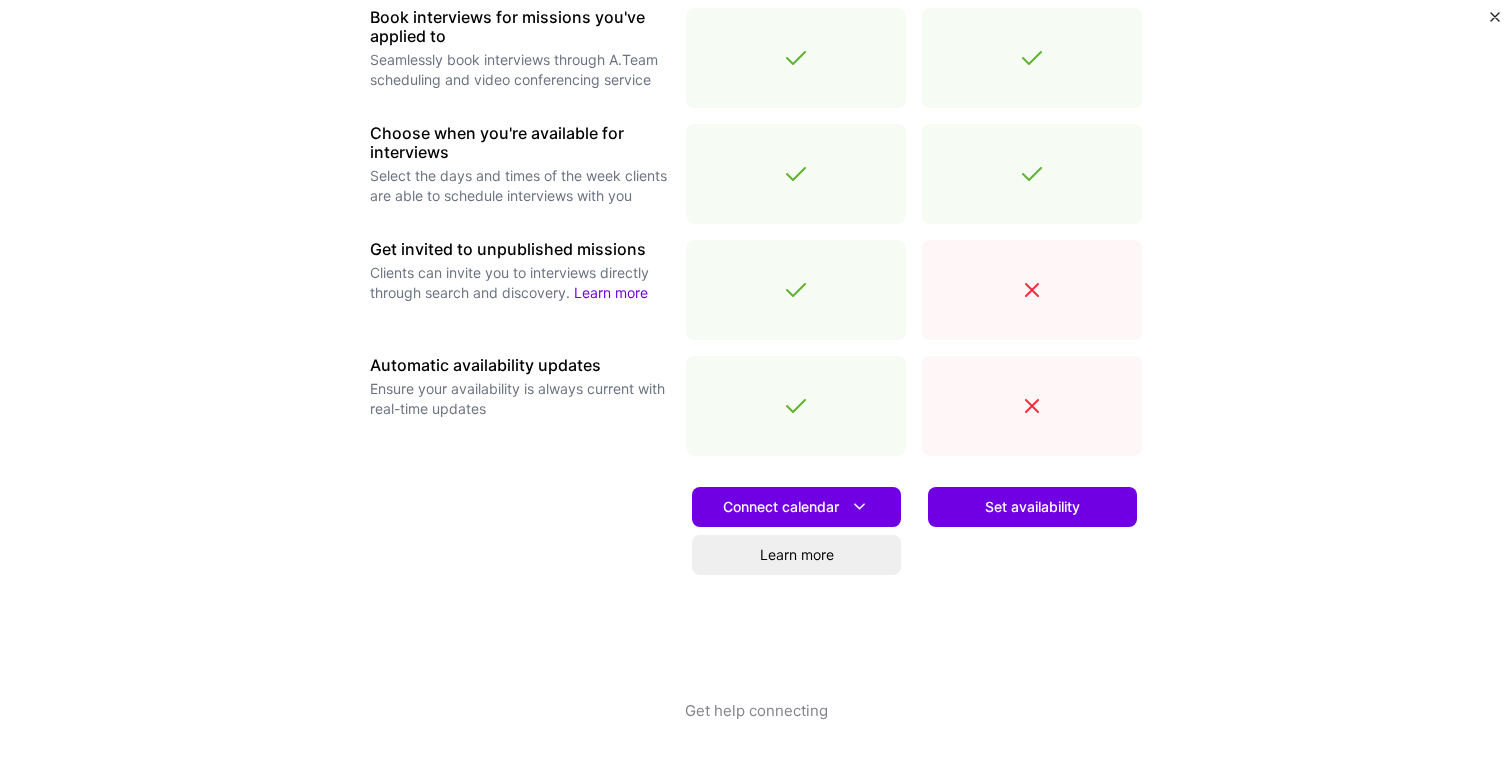 click on "Get help connecting" at bounding box center (756, 730) 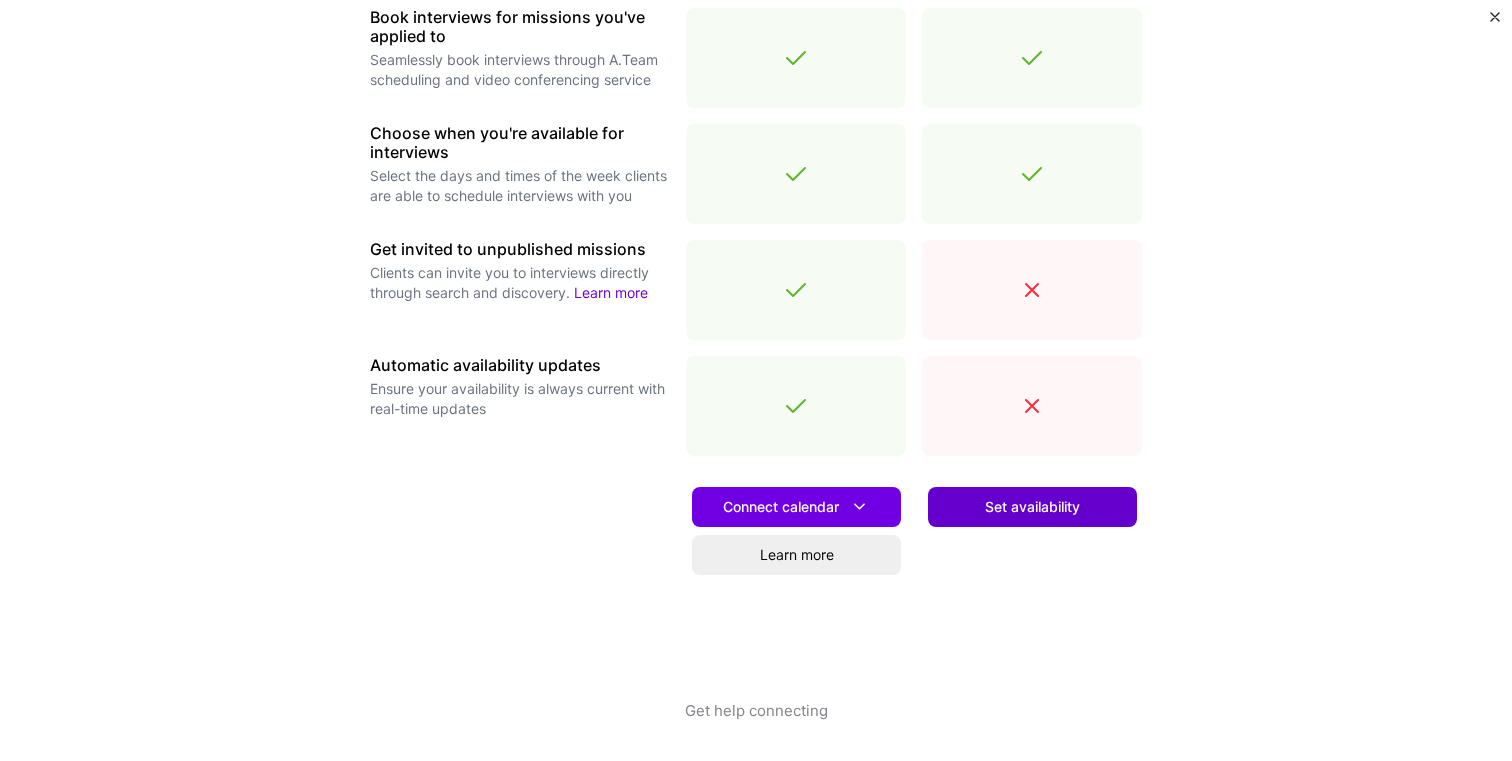 click on "Set availability" at bounding box center (1032, 507) 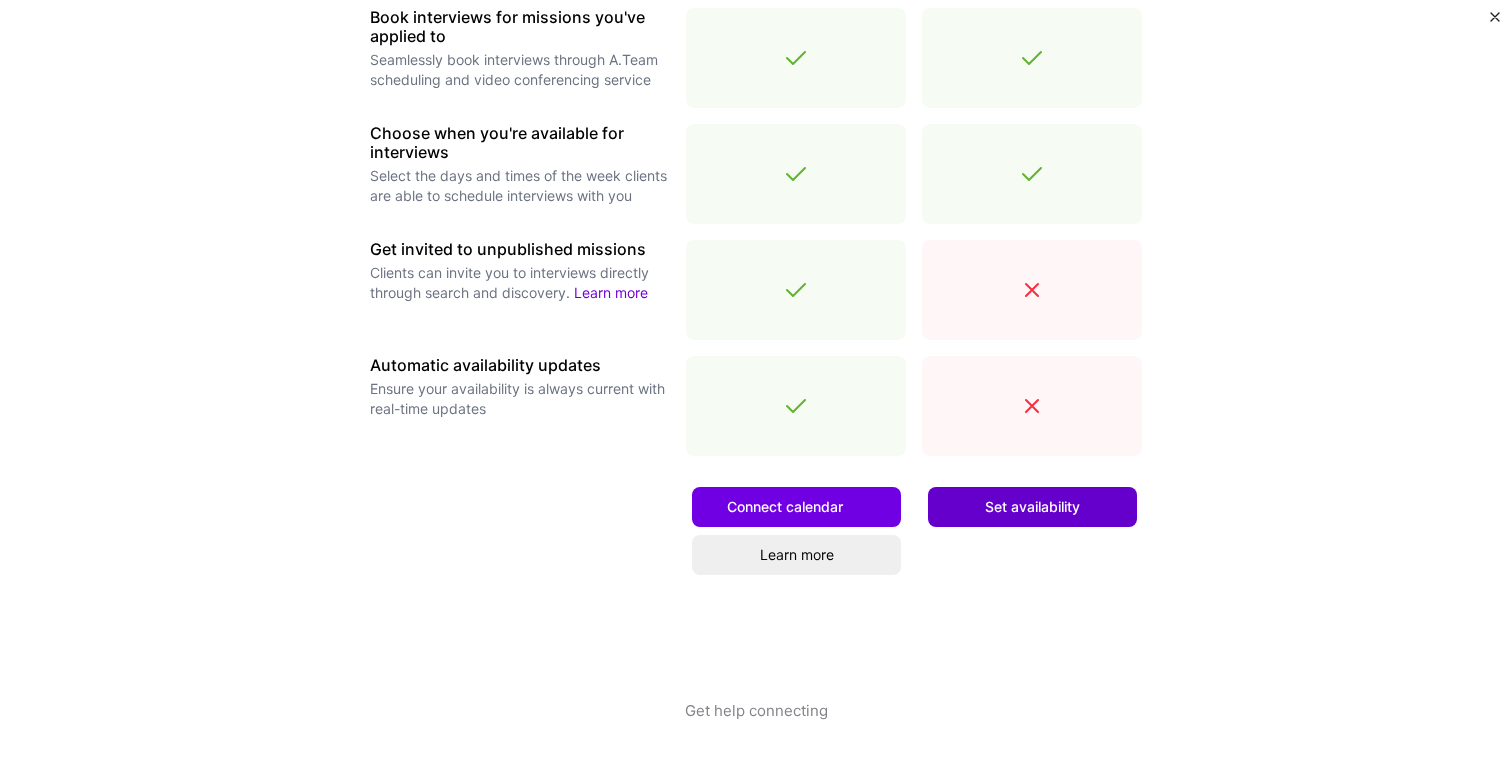 scroll, scrollTop: 0, scrollLeft: 0, axis: both 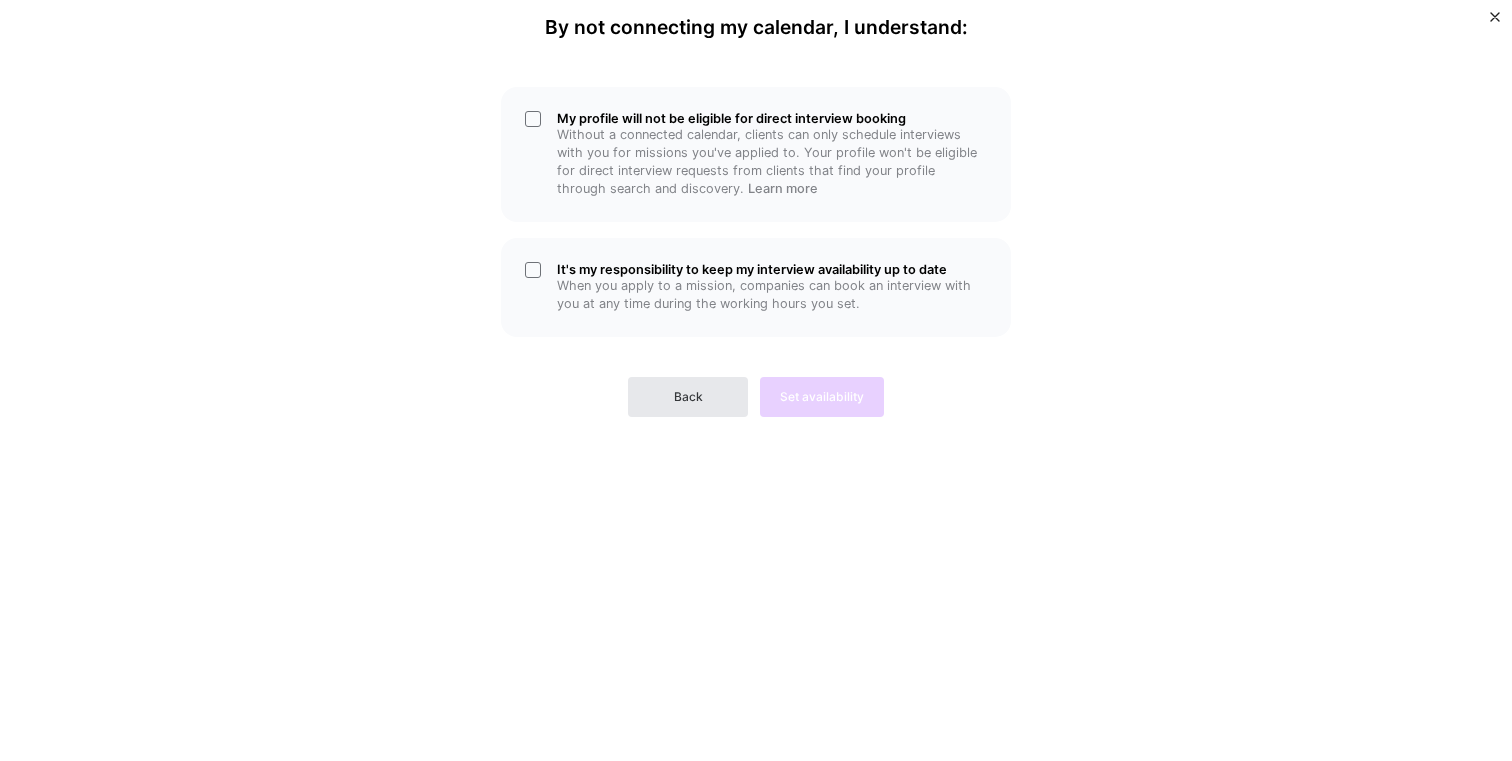 click on "Back" at bounding box center [688, 397] 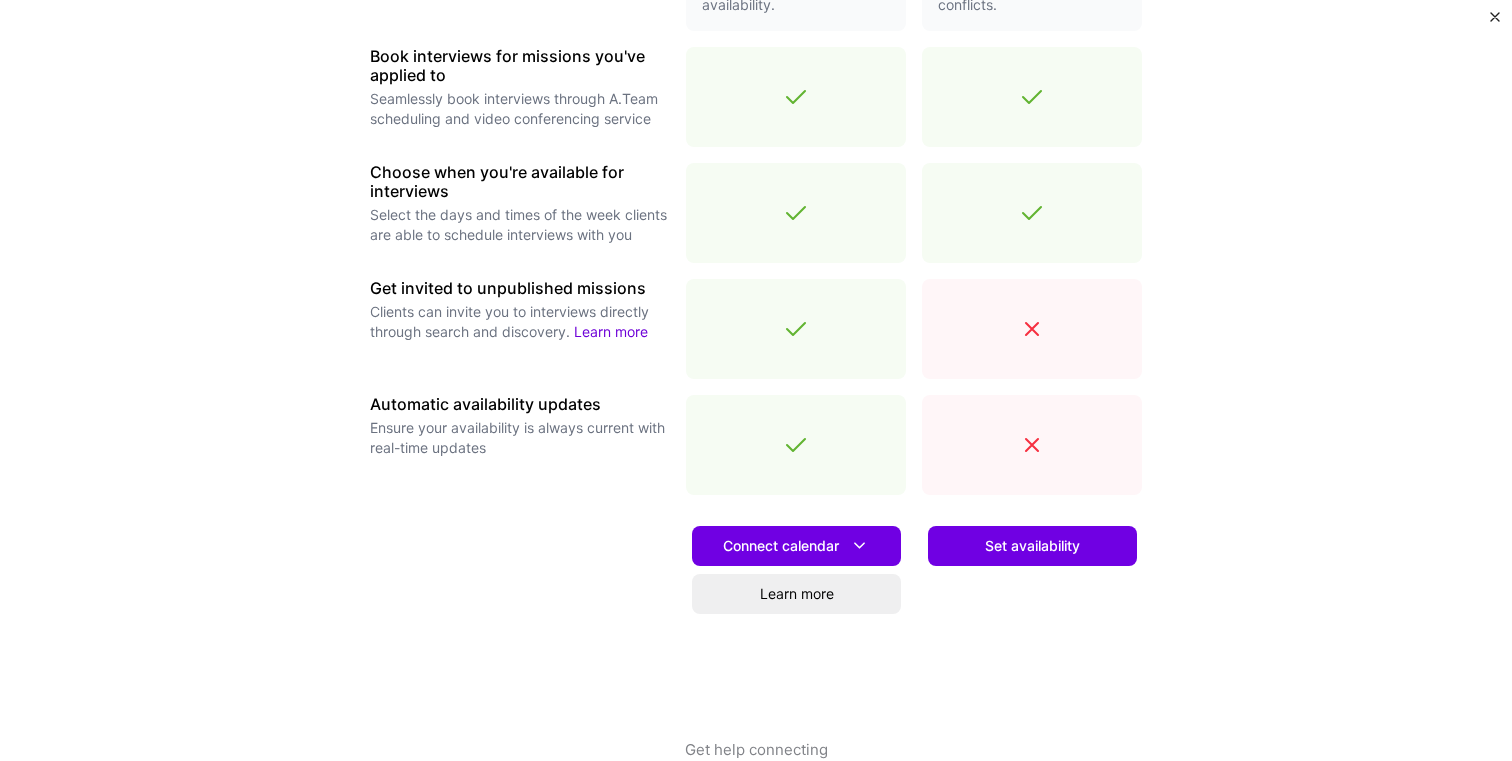 scroll, scrollTop: 601, scrollLeft: 0, axis: vertical 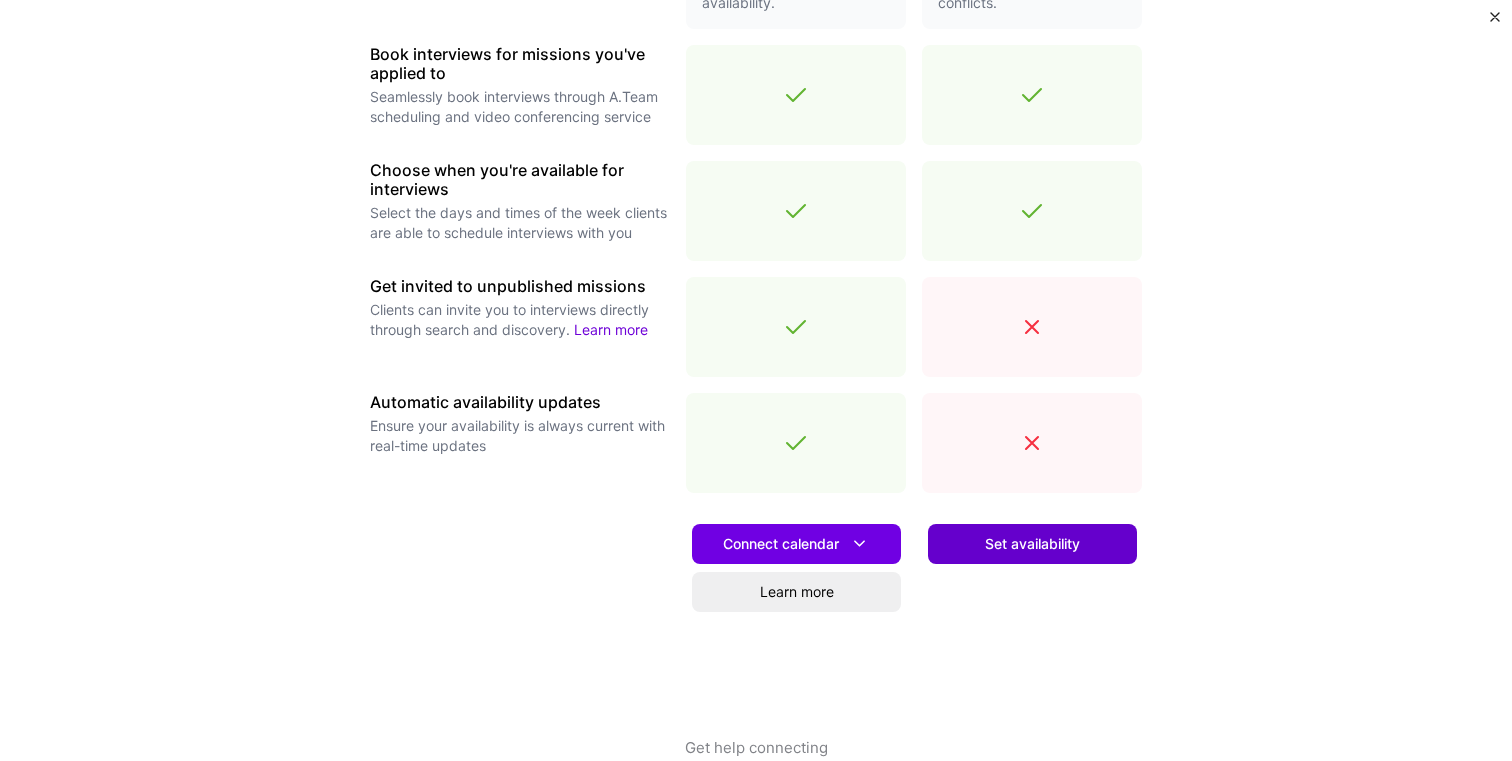 click on "Set availability" at bounding box center [1032, 544] 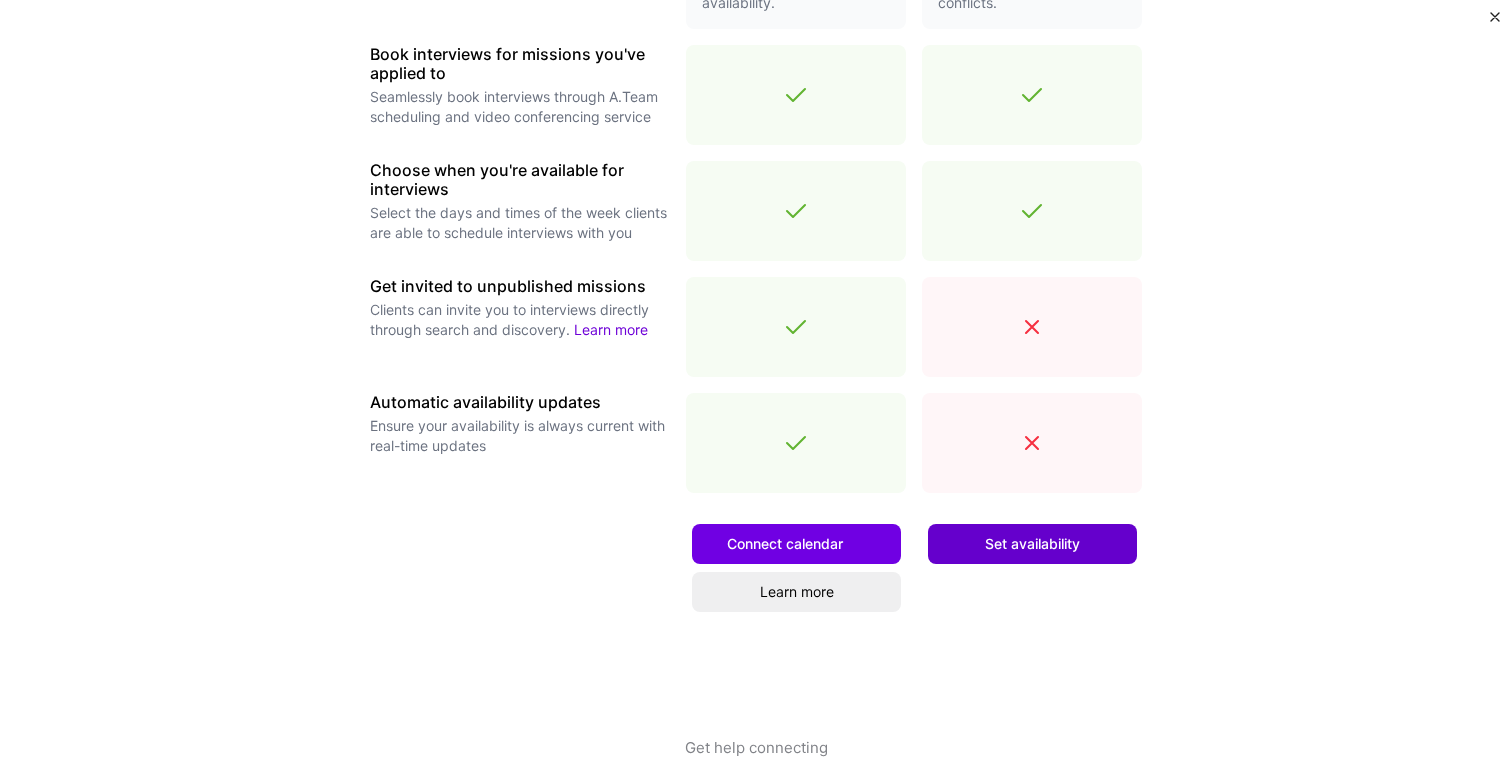 scroll, scrollTop: 0, scrollLeft: 0, axis: both 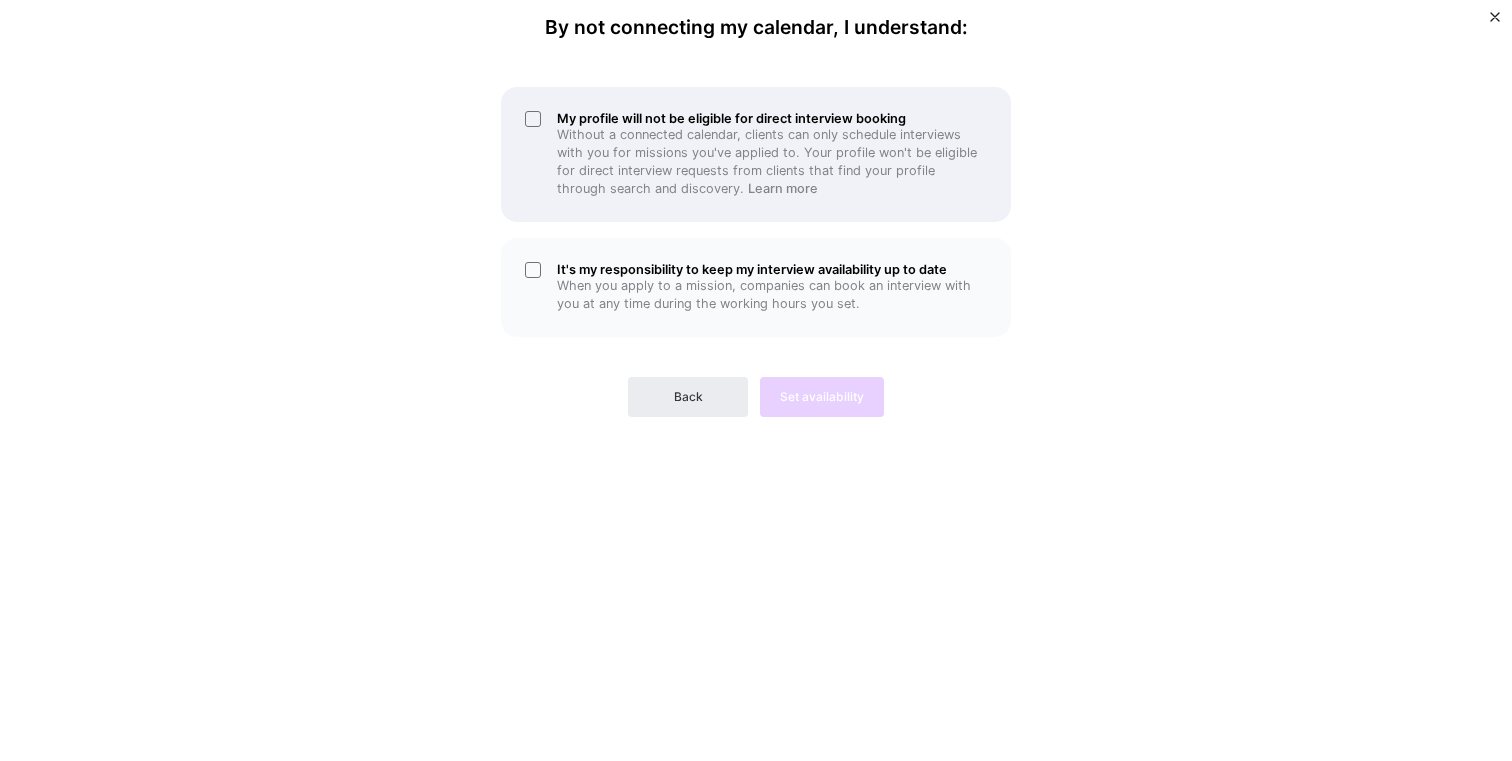 click on "Without a connected calendar, clients can only schedule interviews with you for missions you've applied to. Your profile won't be eligible for direct interview requests from clients that find your profile through search and discovery.   Learn more" at bounding box center (772, 162) 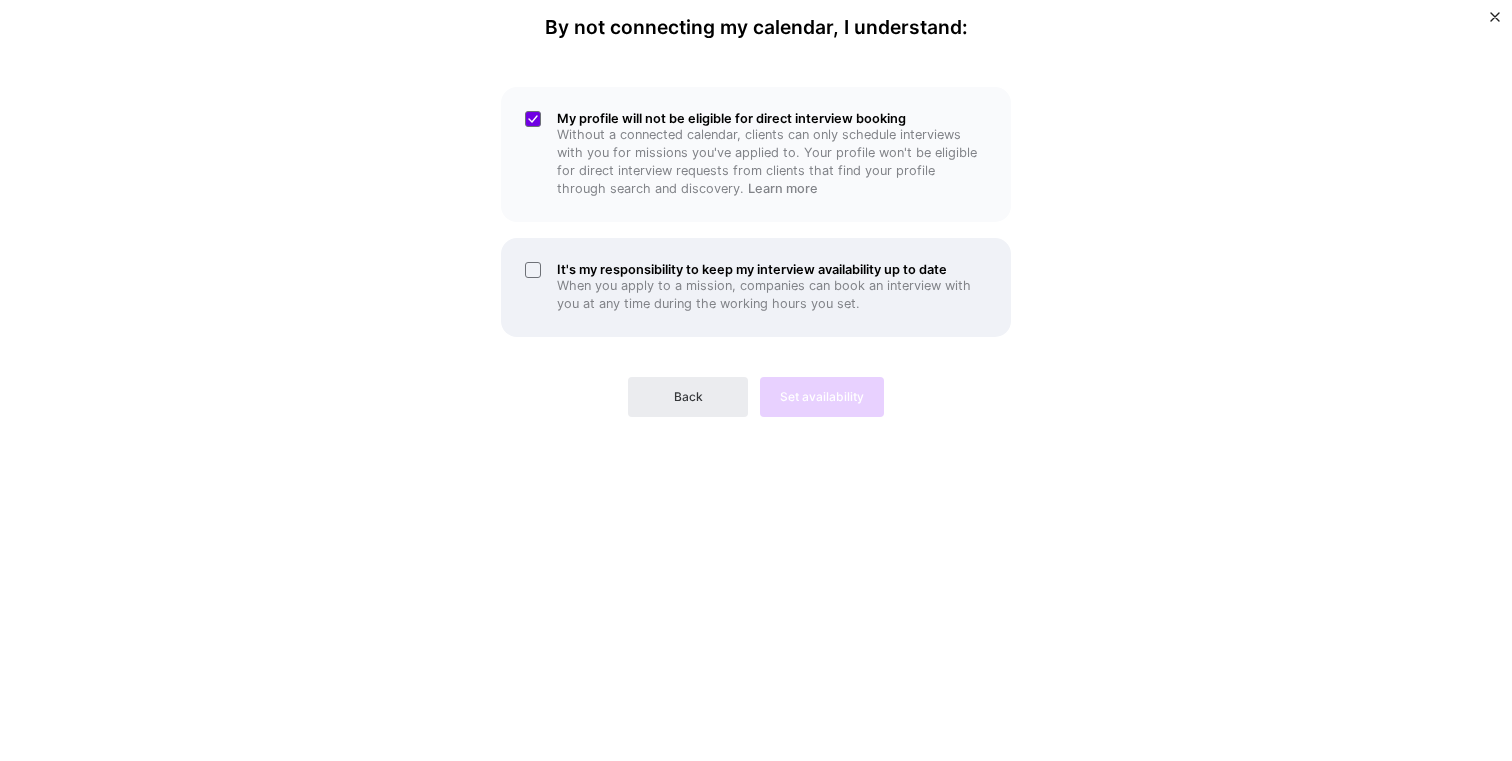 click on "It's my responsibility to keep my interview availability up to date" at bounding box center [772, 269] 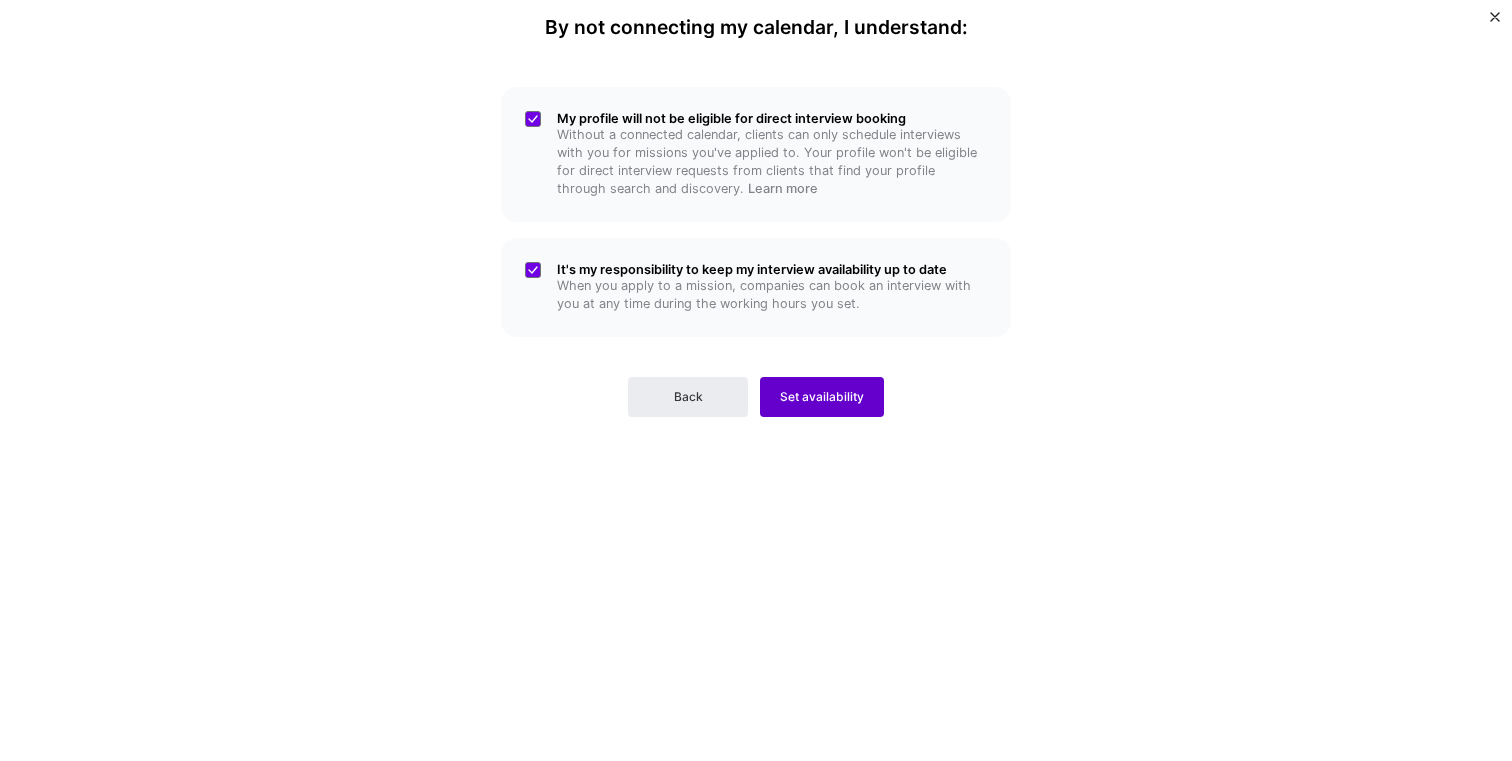 click on "Set availability" at bounding box center (822, 397) 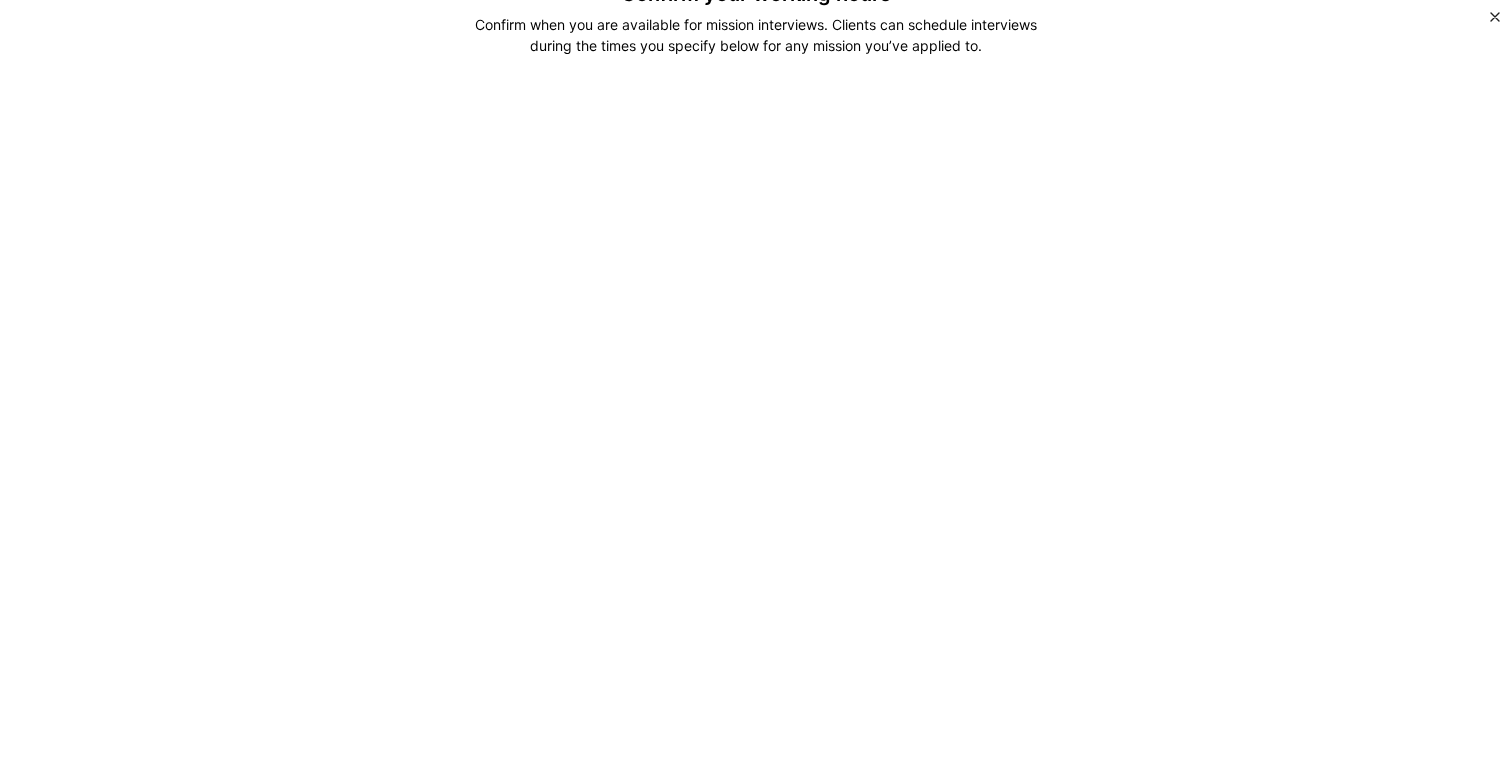 scroll, scrollTop: 0, scrollLeft: 0, axis: both 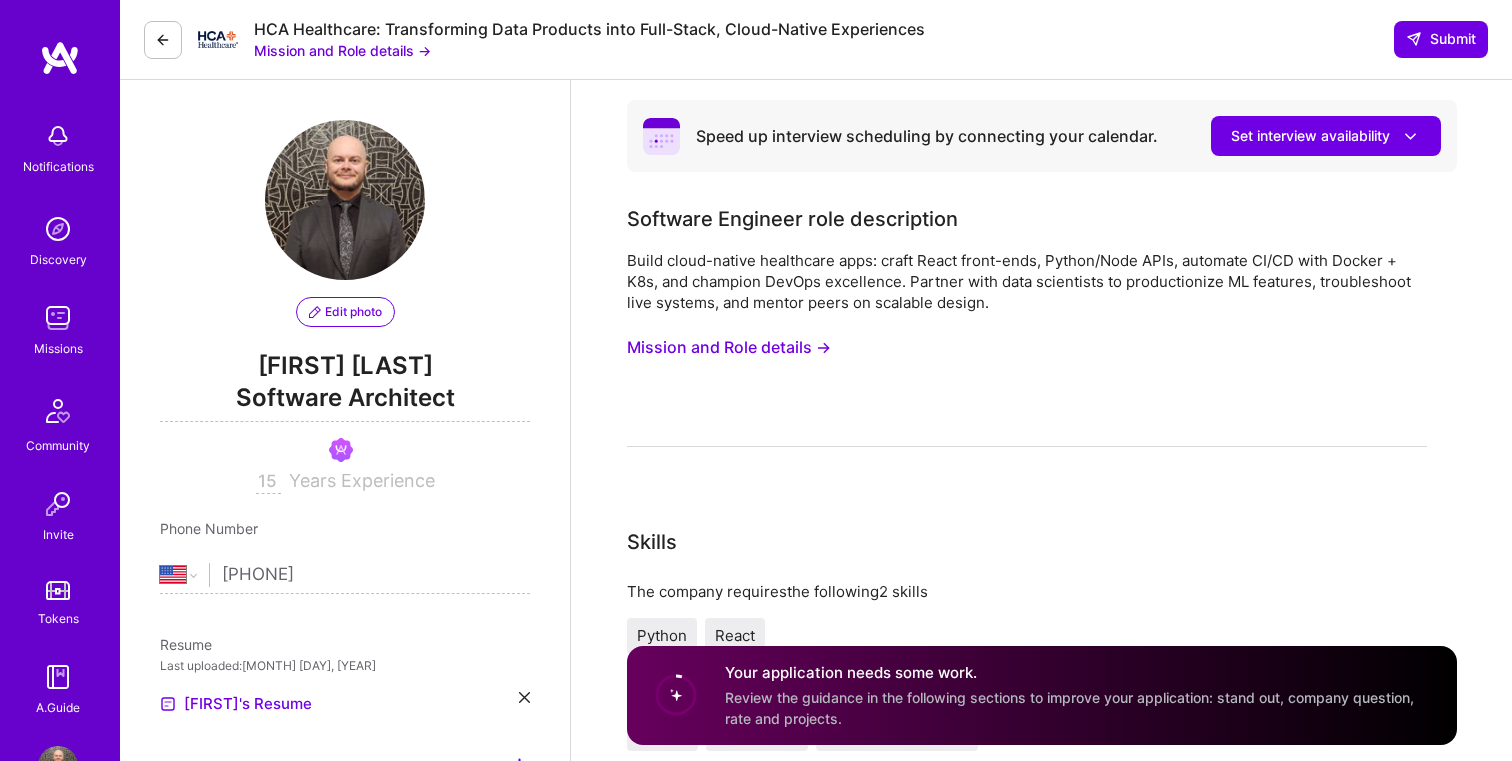 click on "Build cloud-native healthcare apps: craft React front-ends, Python/Node APIs, automate CI/CD with Docker + K8s, and champion DevOps excellence. Partner with data scientists to productionize ML features, troubleshoot live systems, and mentor peers on scalable design. Mission and Role details →" at bounding box center (1027, 348) 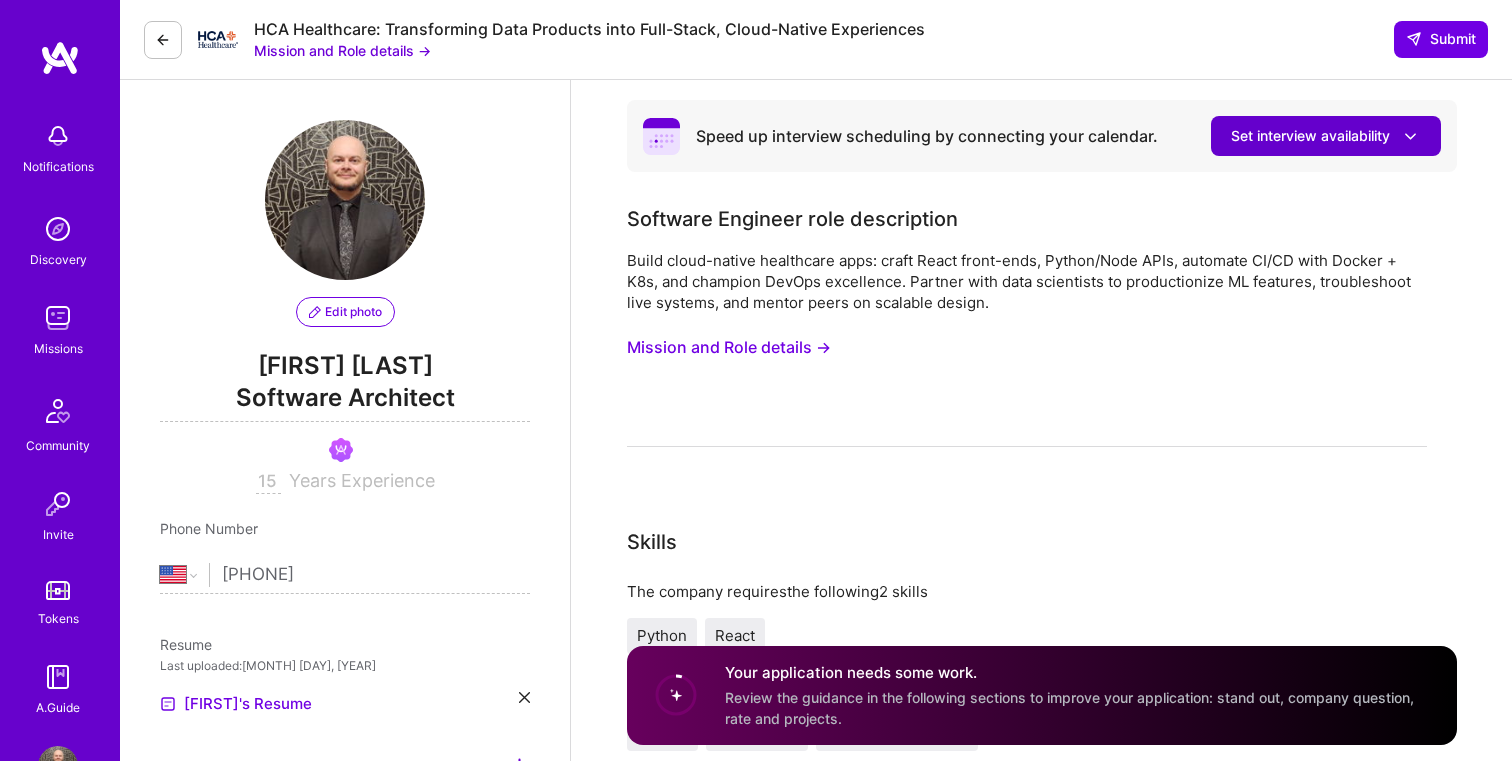click on "Set interview availability" at bounding box center (1326, 136) 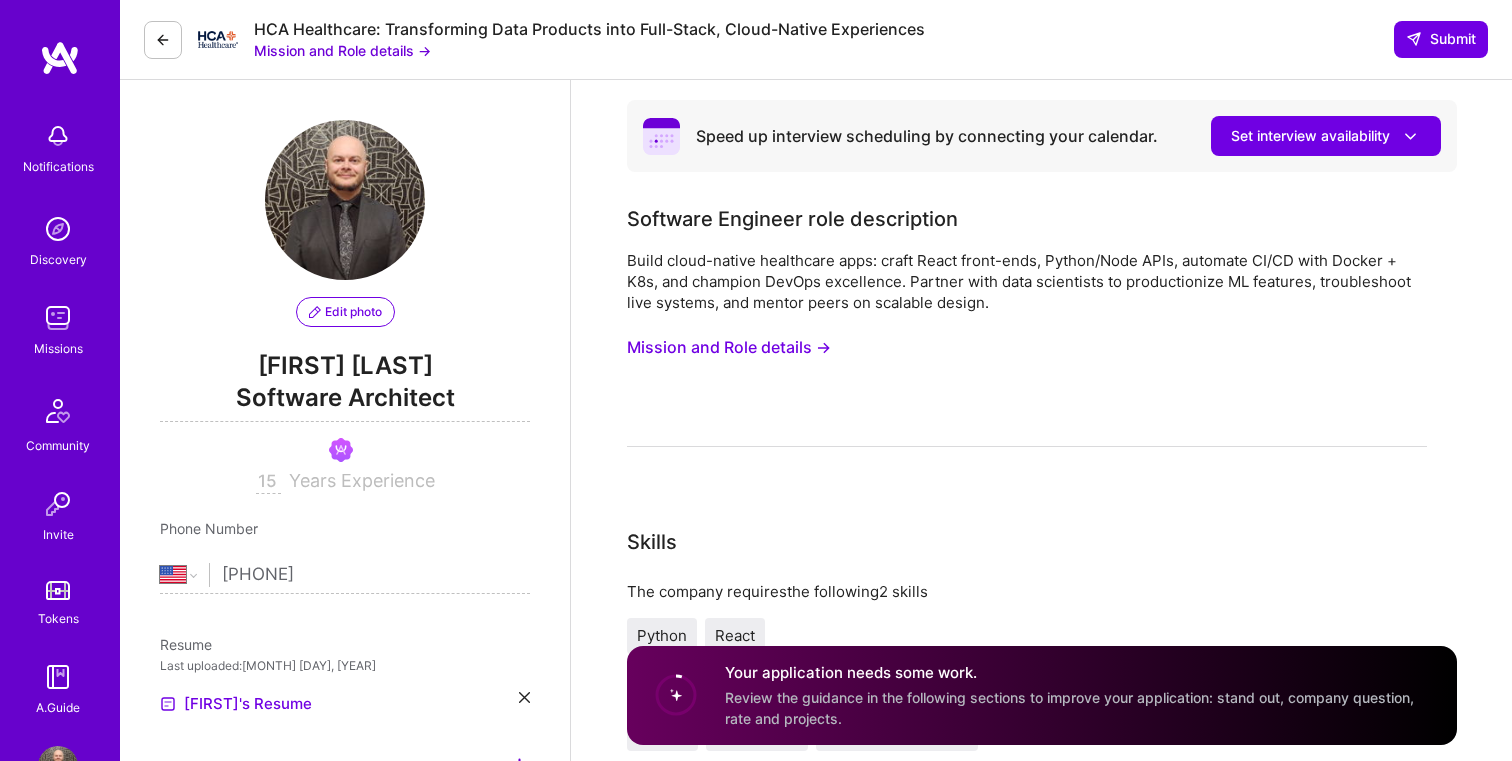 click on "Build cloud-native healthcare apps: craft React front-ends, Python/Node APIs, automate CI/CD with Docker + K8s, and champion DevOps excellence. Partner with data scientists to productionize ML features, troubleshoot live systems, and mentor peers on scalable design. Mission and Role details →" at bounding box center (1027, 348) 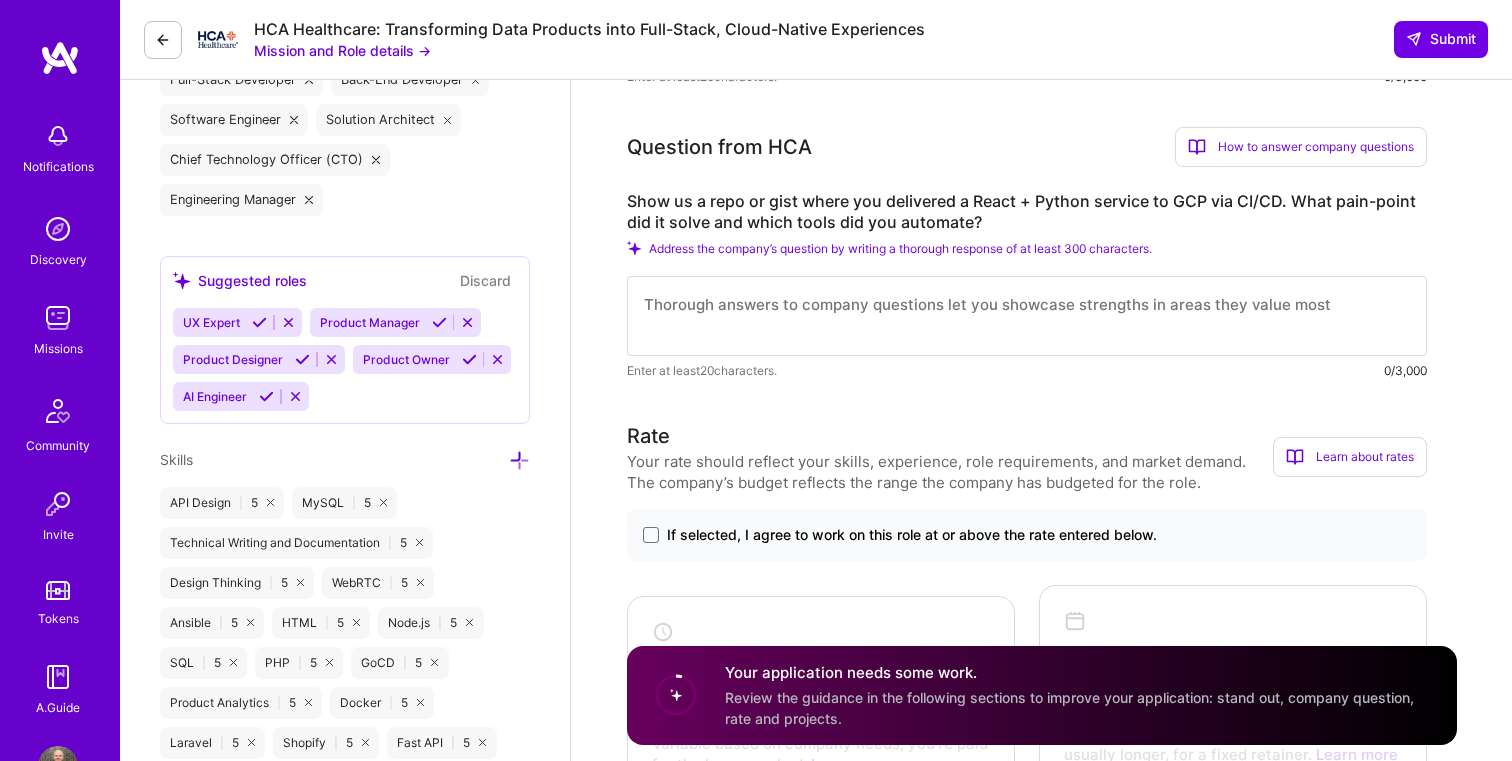 scroll, scrollTop: 958, scrollLeft: 0, axis: vertical 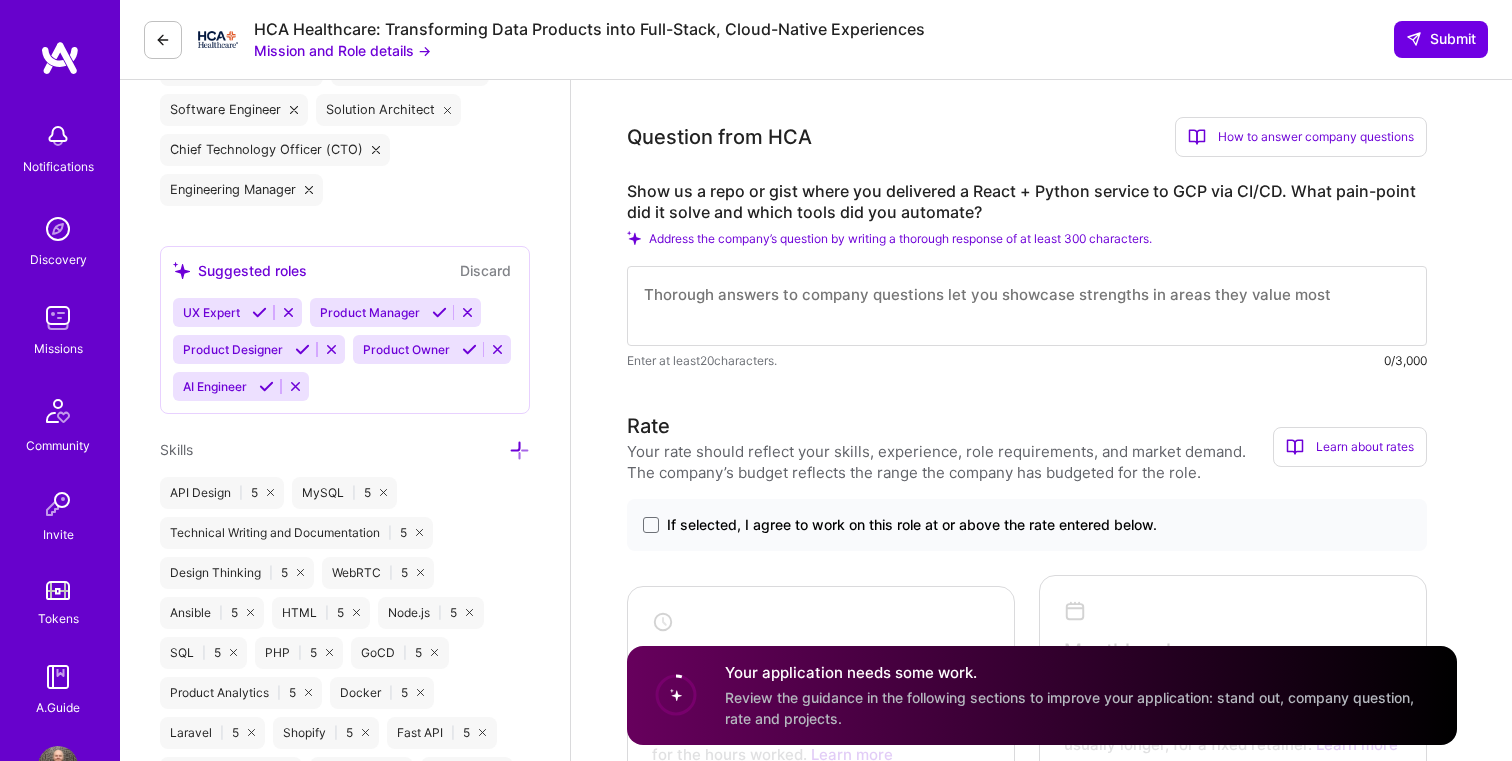 click at bounding box center [163, 40] 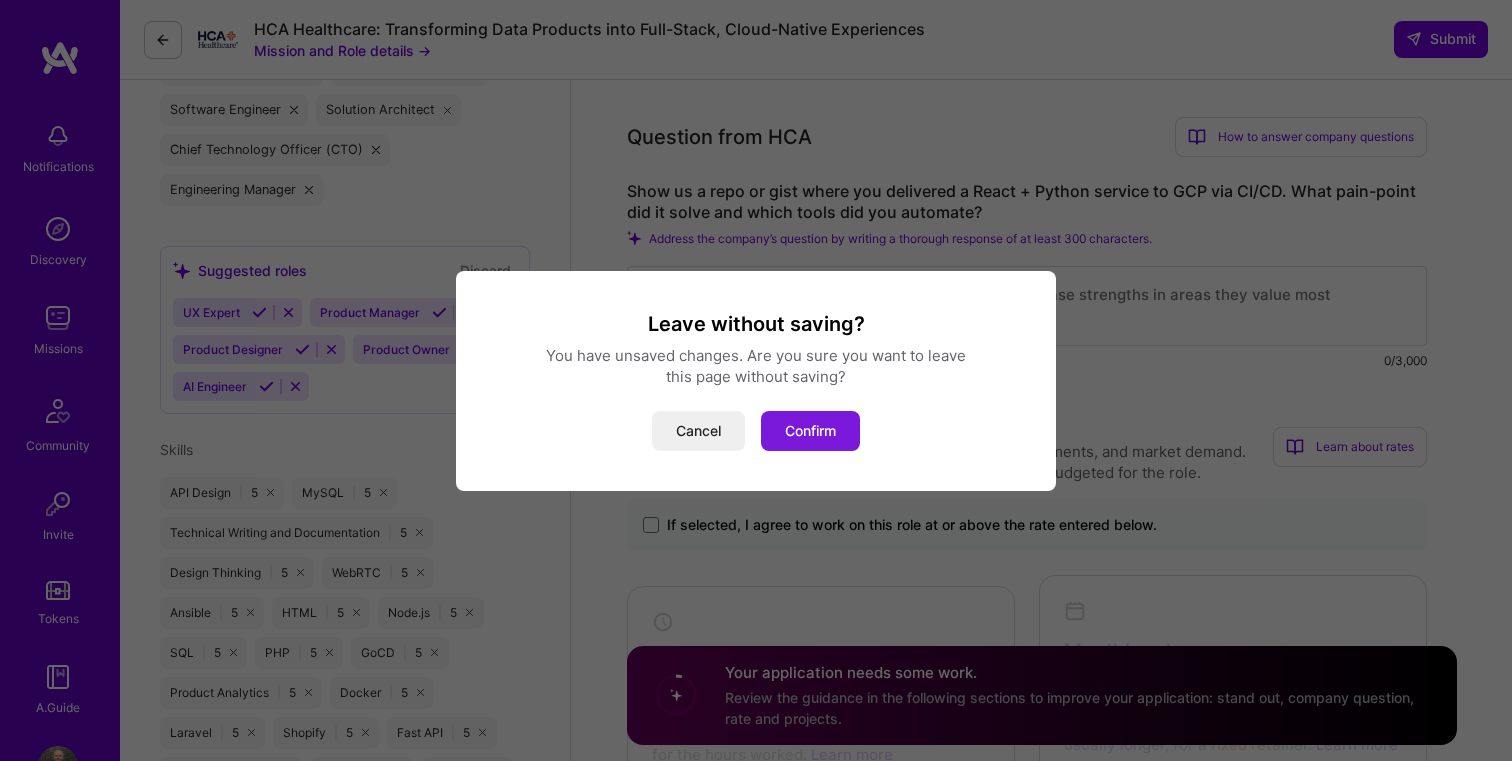 click on "Confirm" at bounding box center (810, 431) 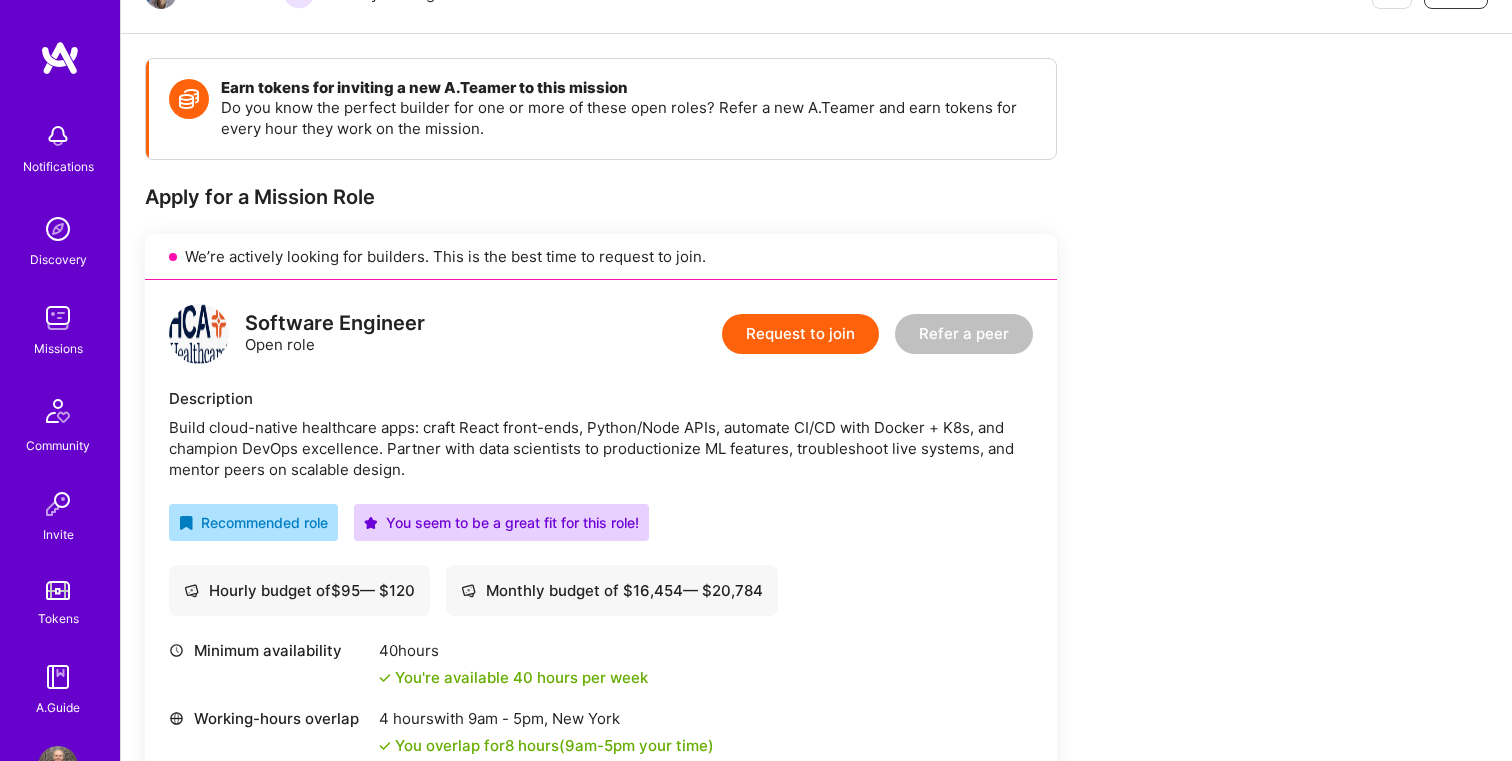 scroll, scrollTop: 0, scrollLeft: 0, axis: both 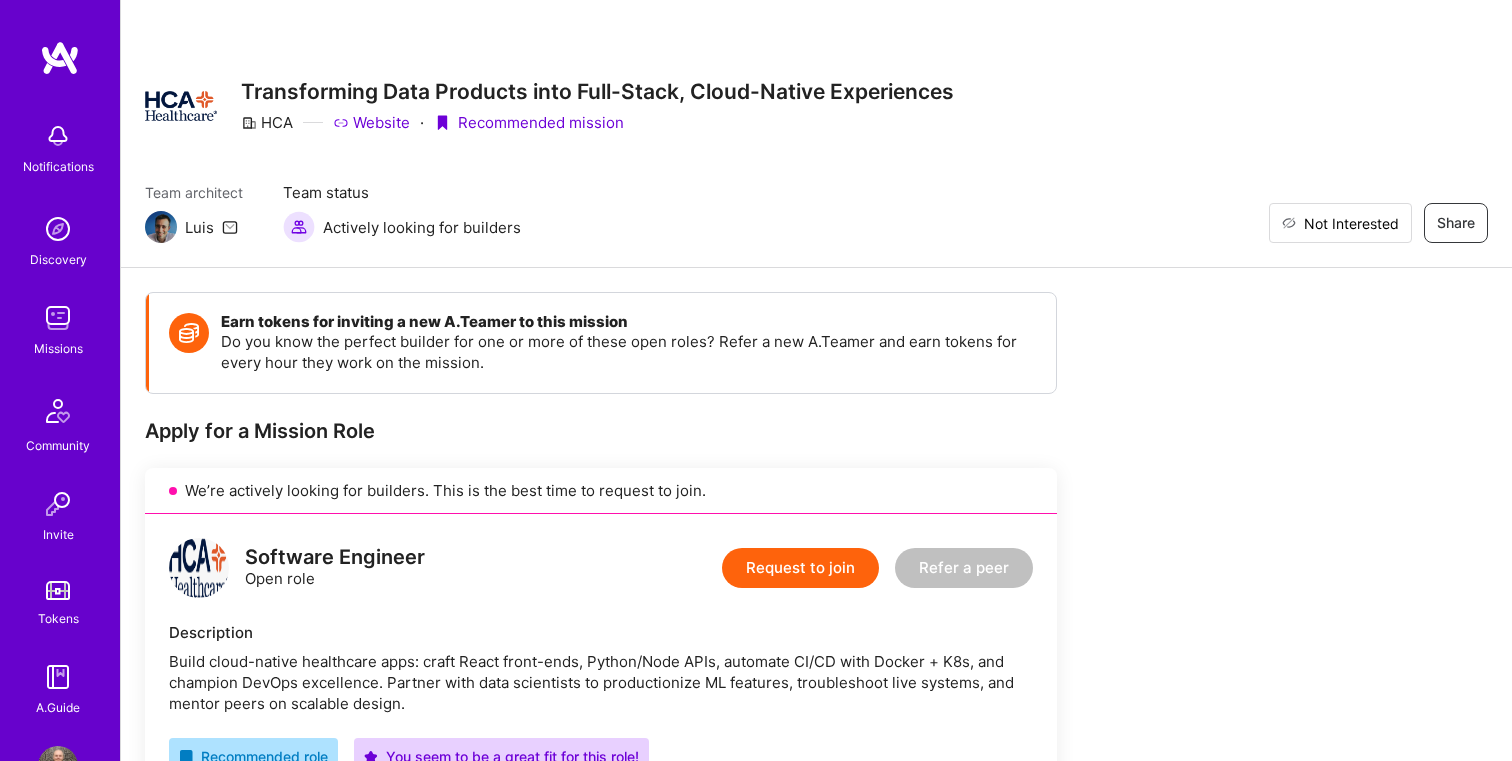 click on "Not Interested" at bounding box center [1340, 223] 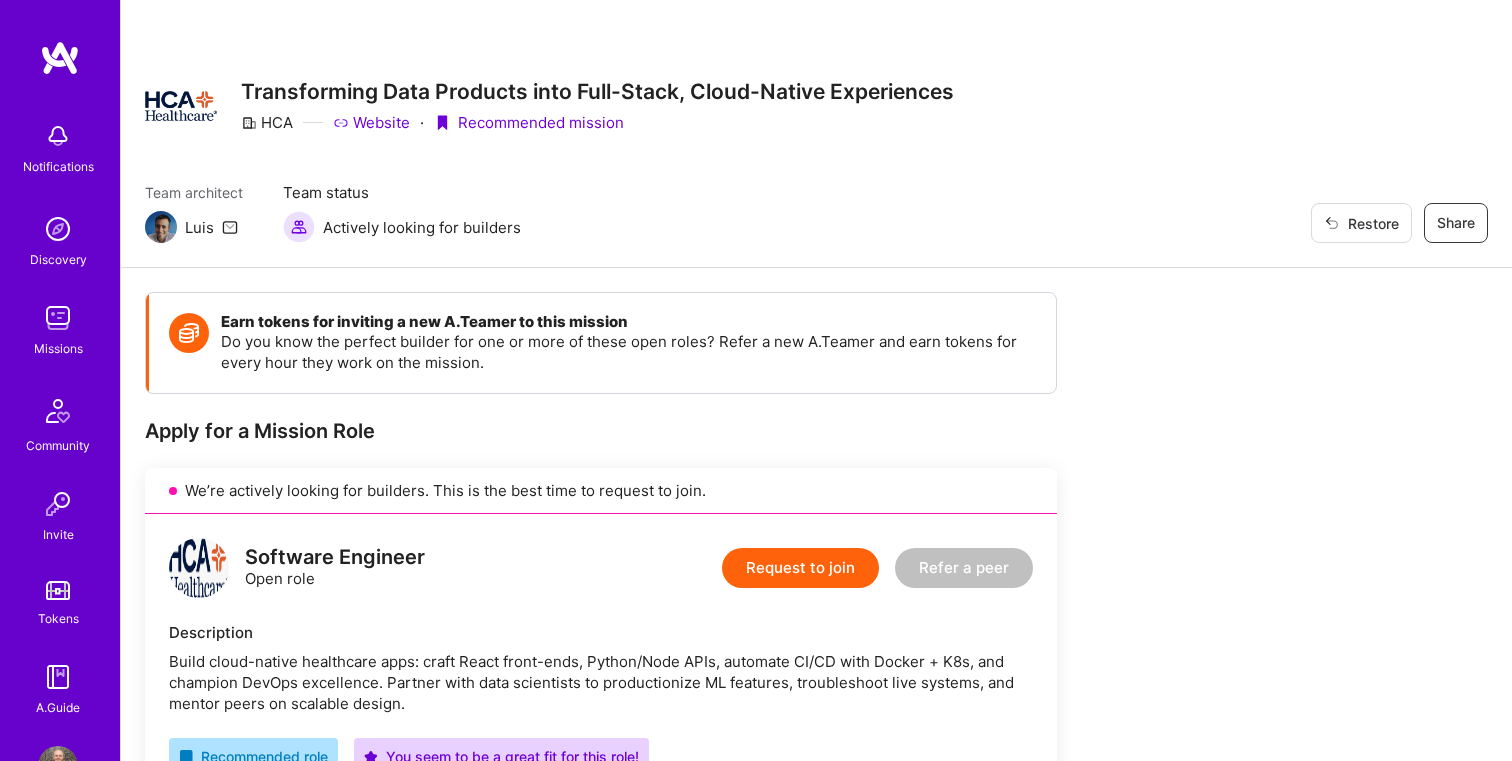 click at bounding box center (58, 318) 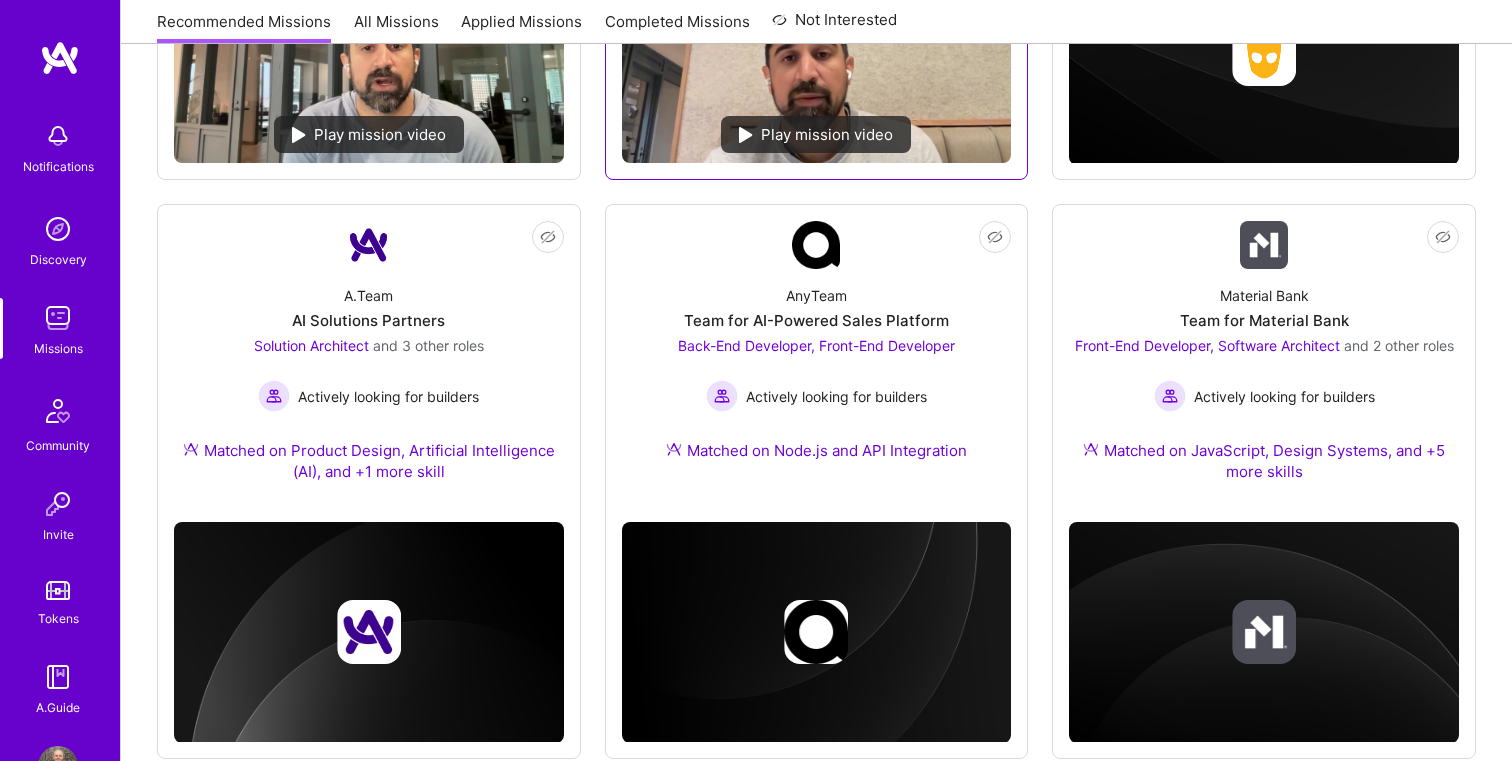 scroll, scrollTop: 724, scrollLeft: 0, axis: vertical 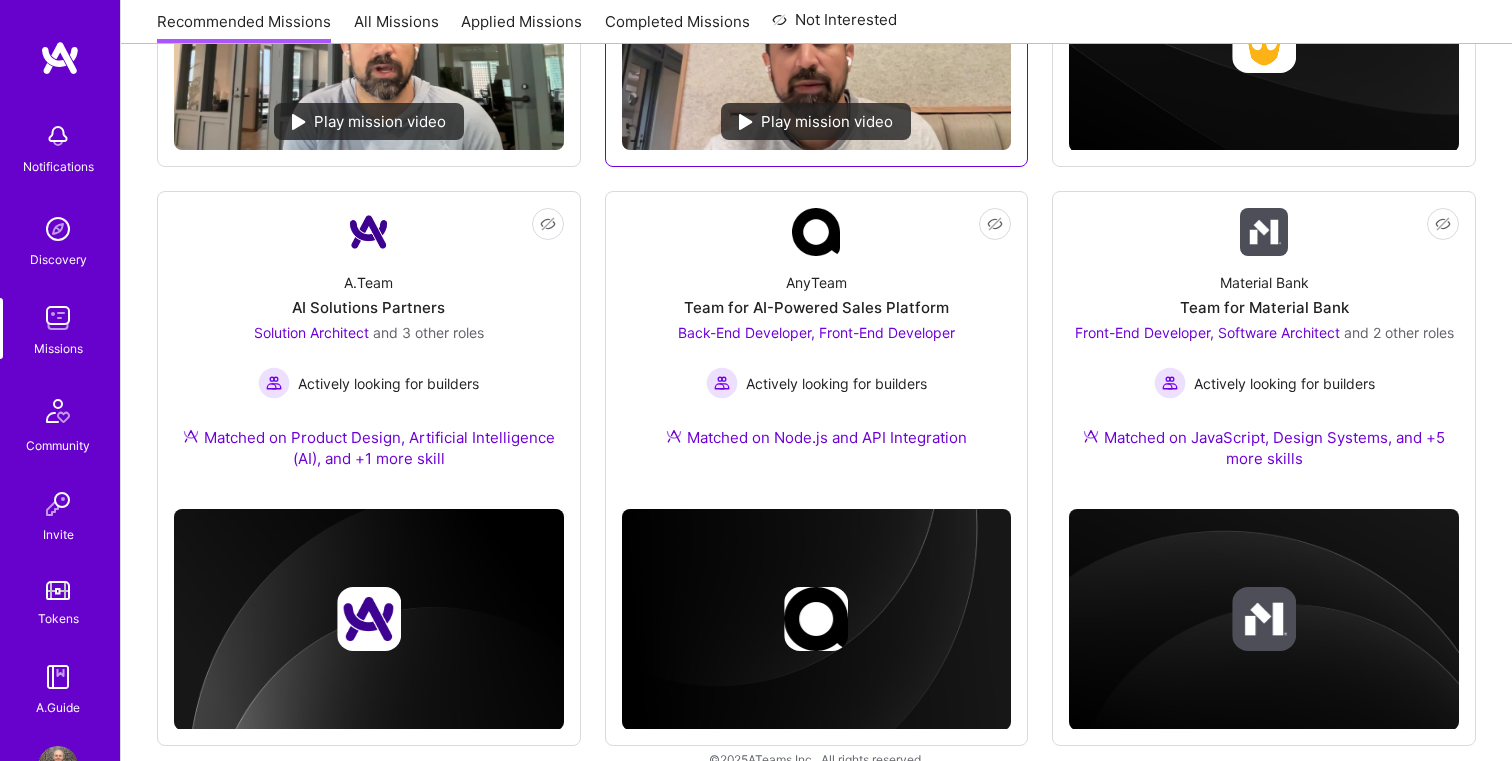 click on "AnyTeam Team for AI-Powered Sales Platform Back-End Developer, Front-End Developer   Actively looking for builders Matched on Node.js and API Integration" at bounding box center (817, 364) 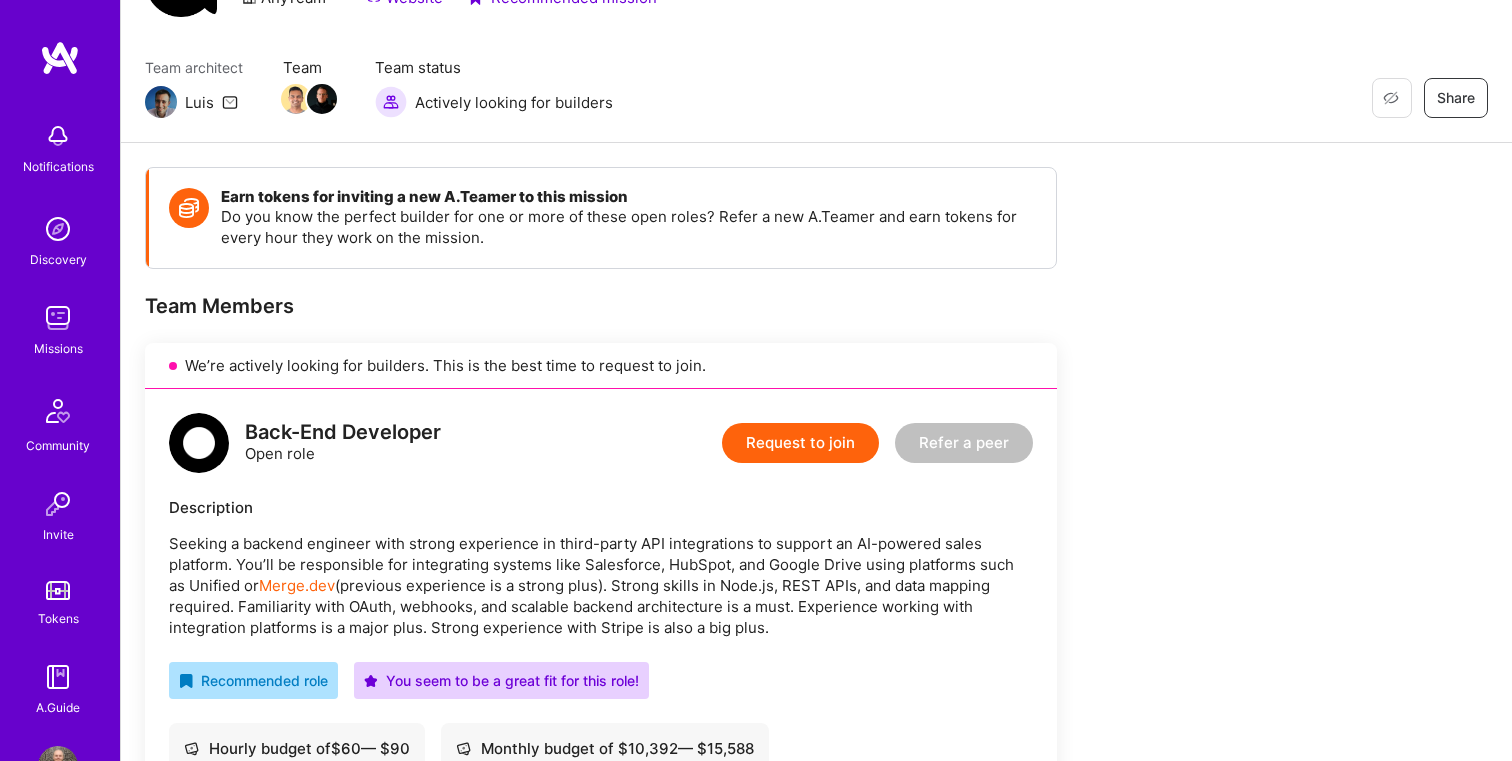 scroll, scrollTop: 0, scrollLeft: 0, axis: both 